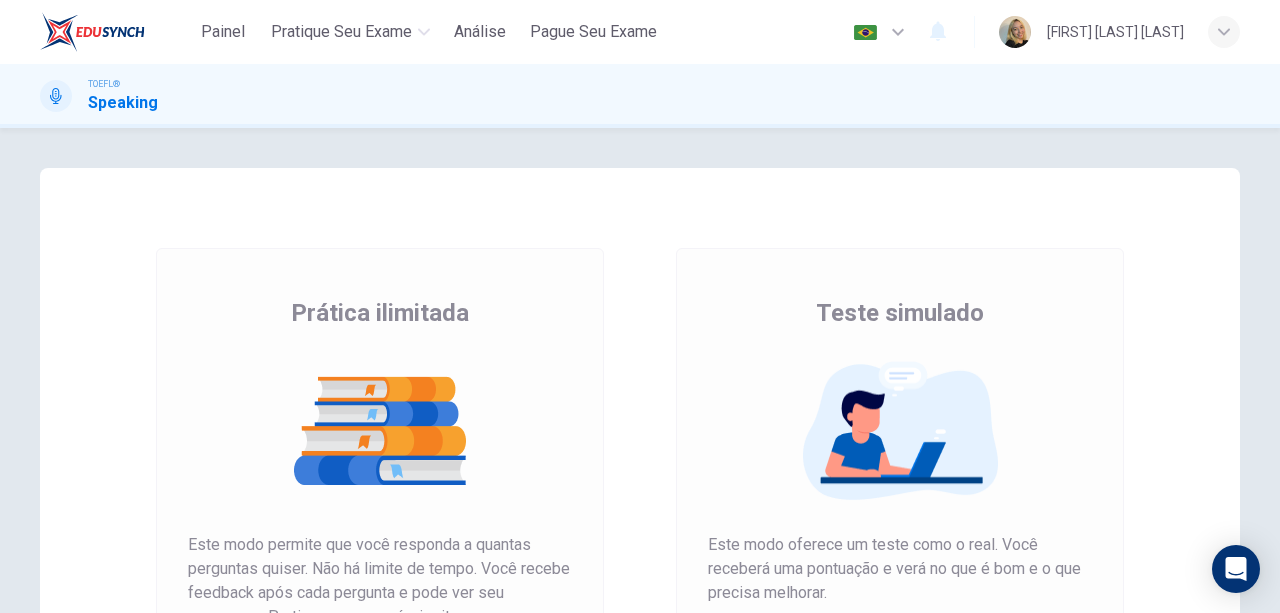 scroll, scrollTop: 0, scrollLeft: 0, axis: both 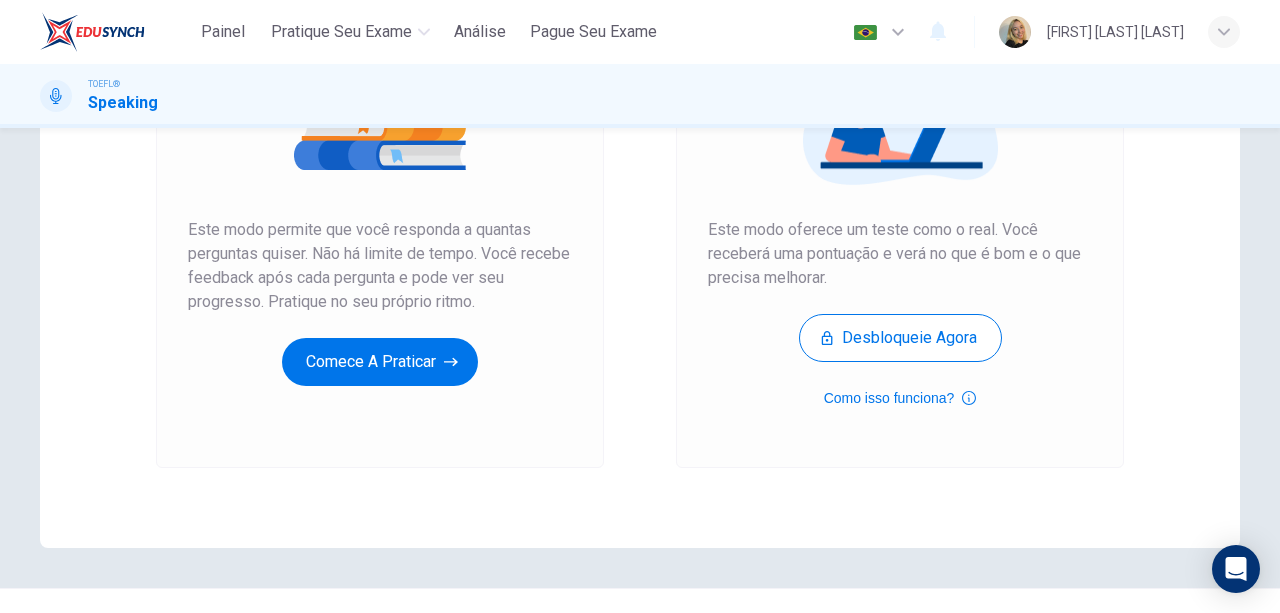 click 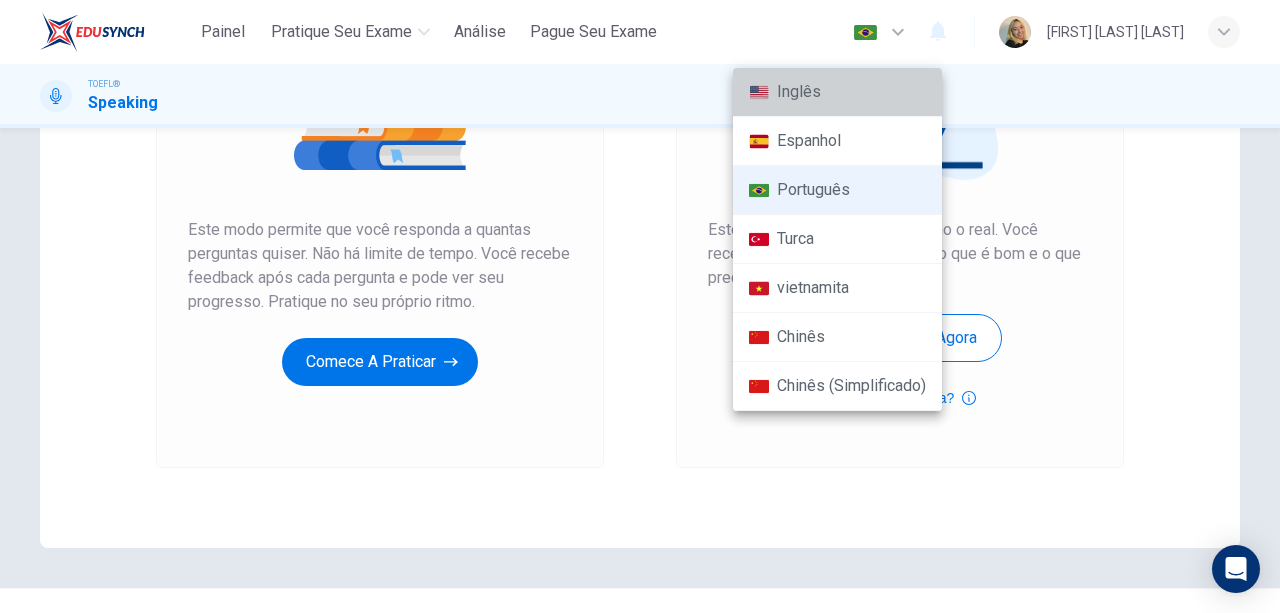 click on "Inglês" at bounding box center [837, 92] 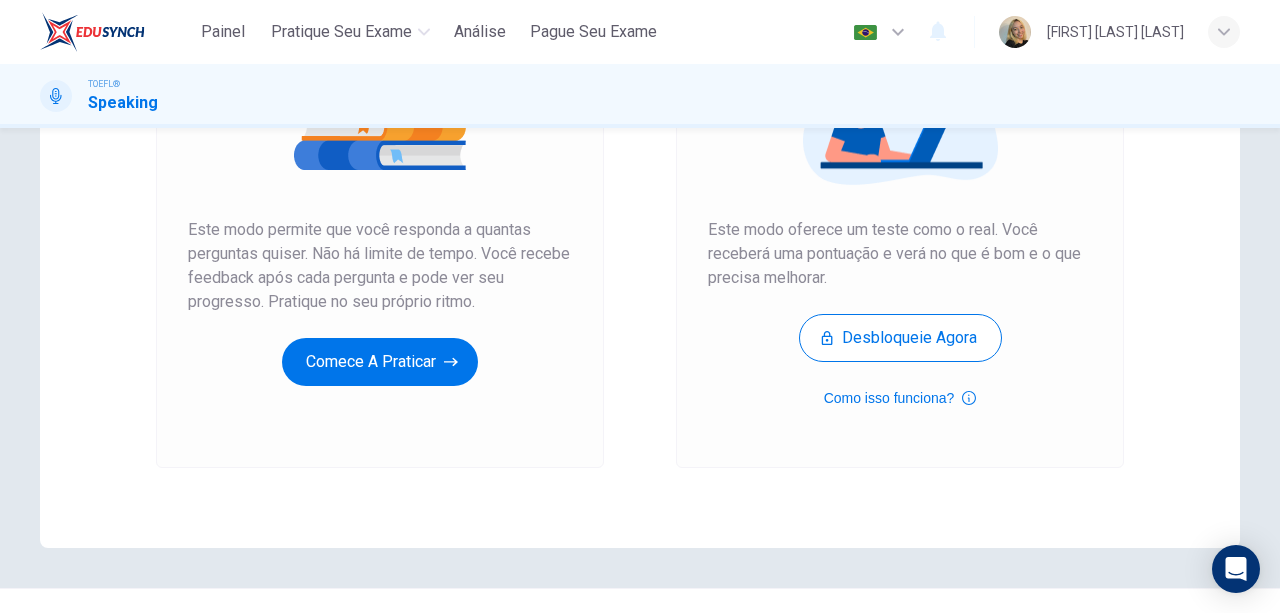type on "en" 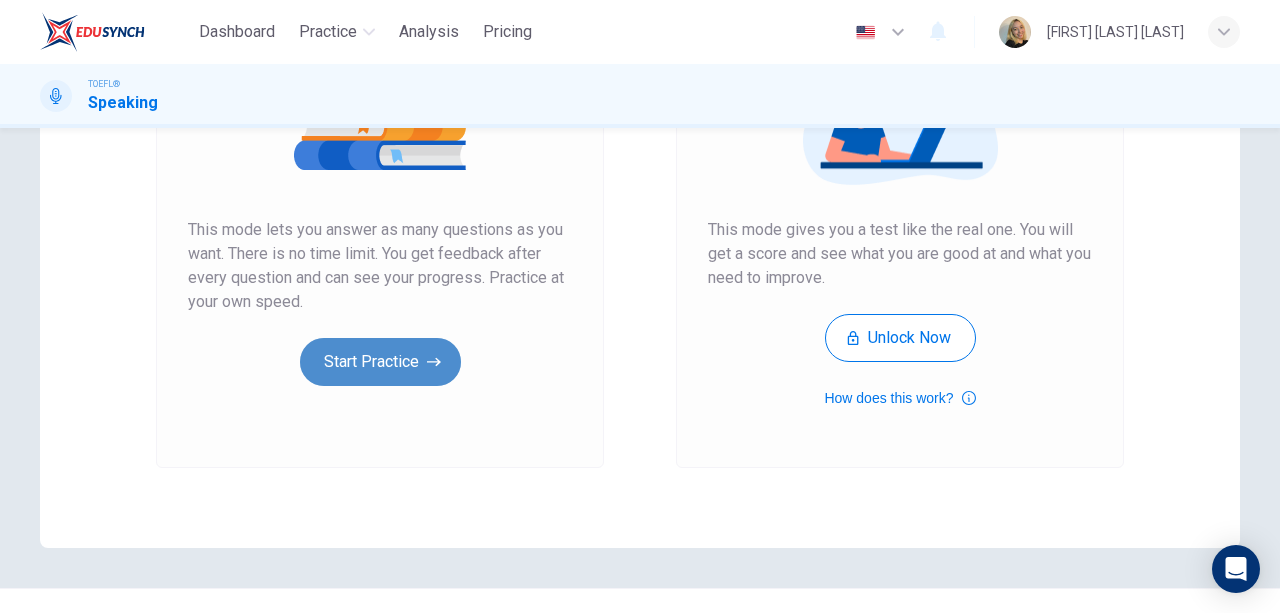 click on "Start Practice" at bounding box center (380, 362) 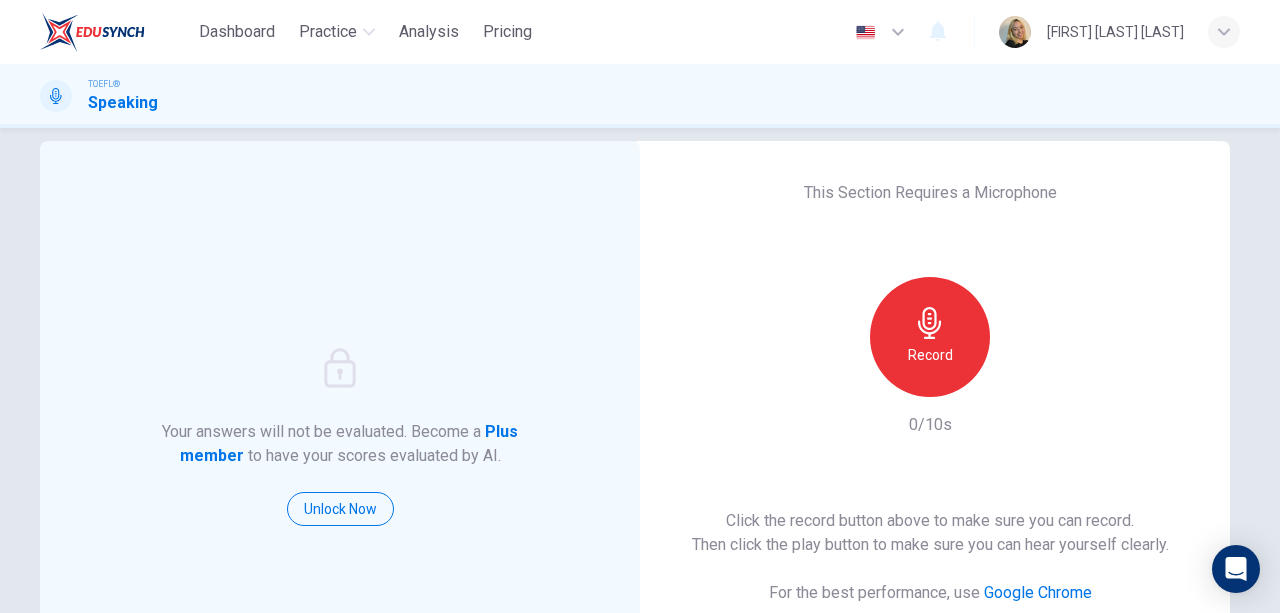 scroll, scrollTop: 0, scrollLeft: 0, axis: both 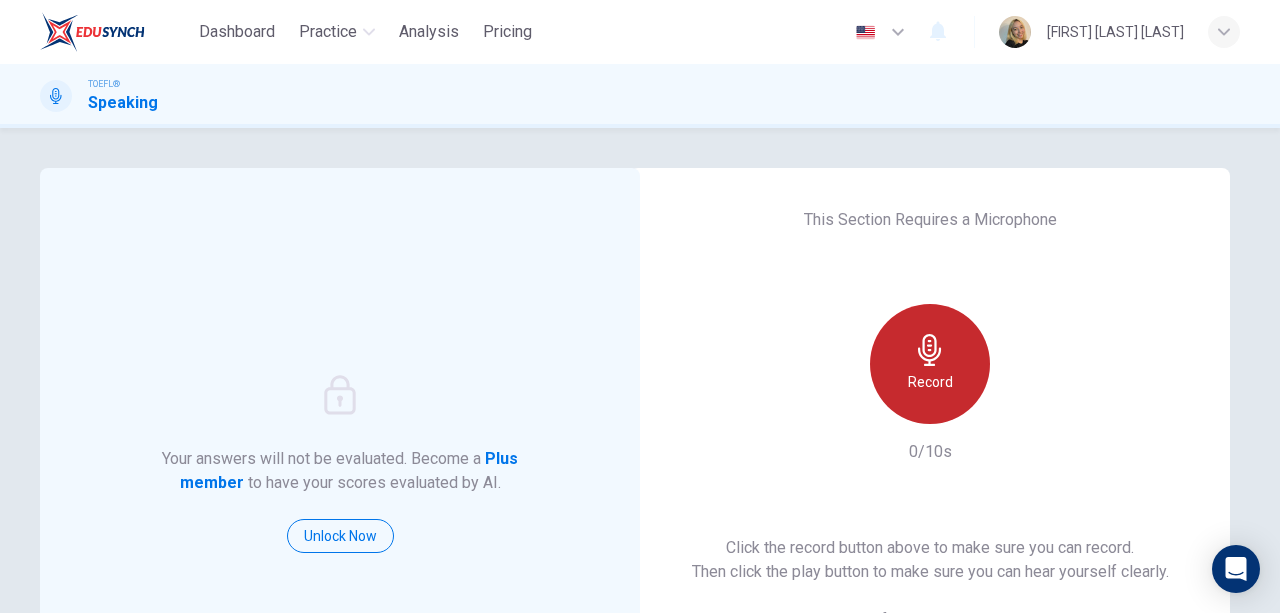 click on "Record" at bounding box center (930, 364) 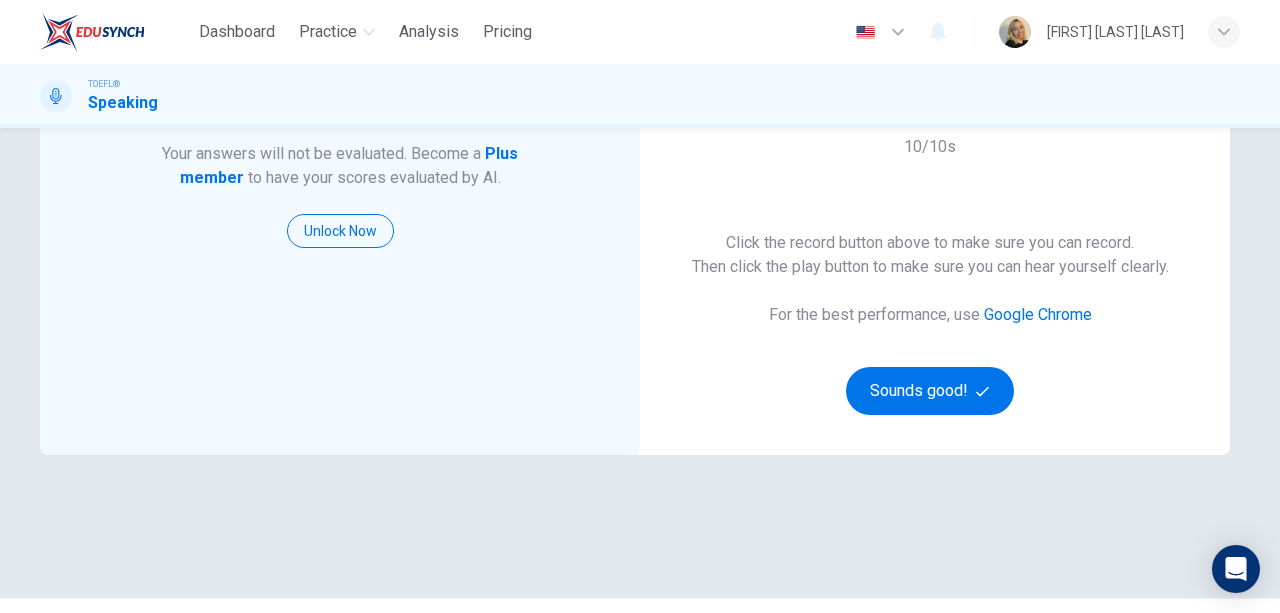 scroll, scrollTop: 306, scrollLeft: 0, axis: vertical 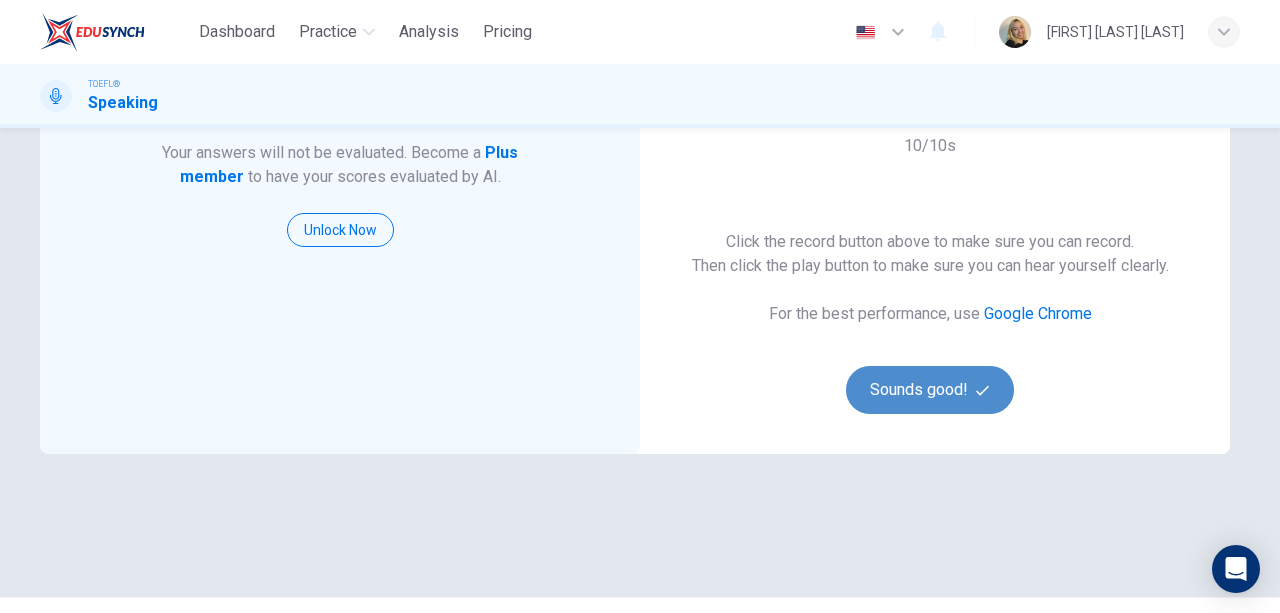 click on "Sounds good!" at bounding box center [930, 390] 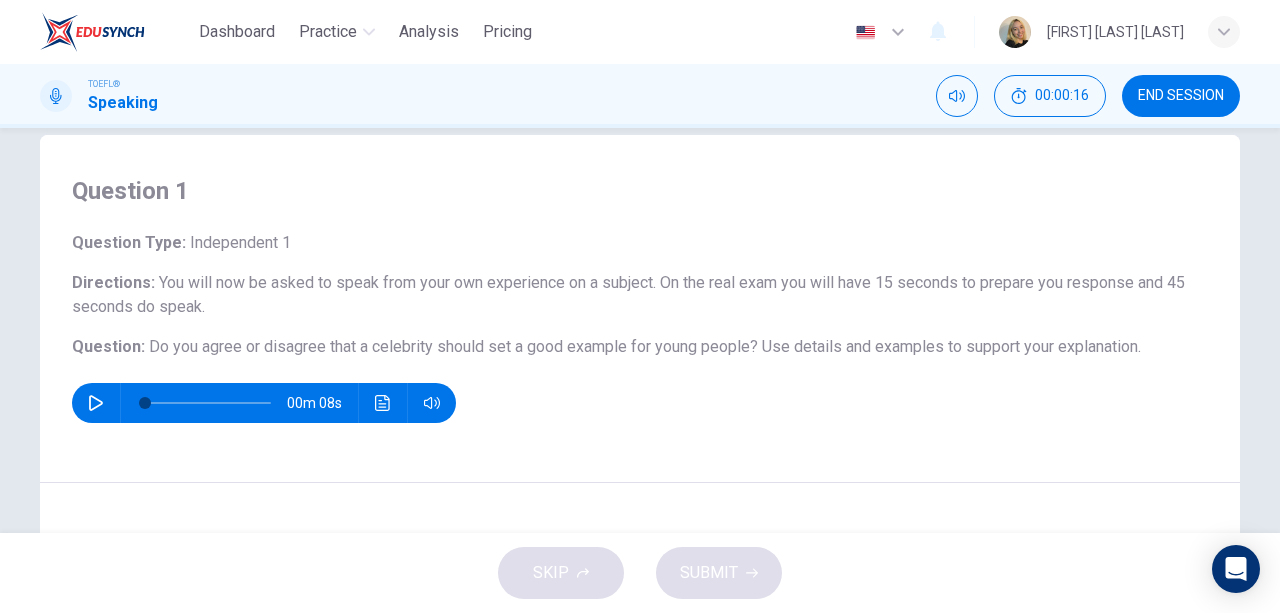 scroll, scrollTop: 26, scrollLeft: 0, axis: vertical 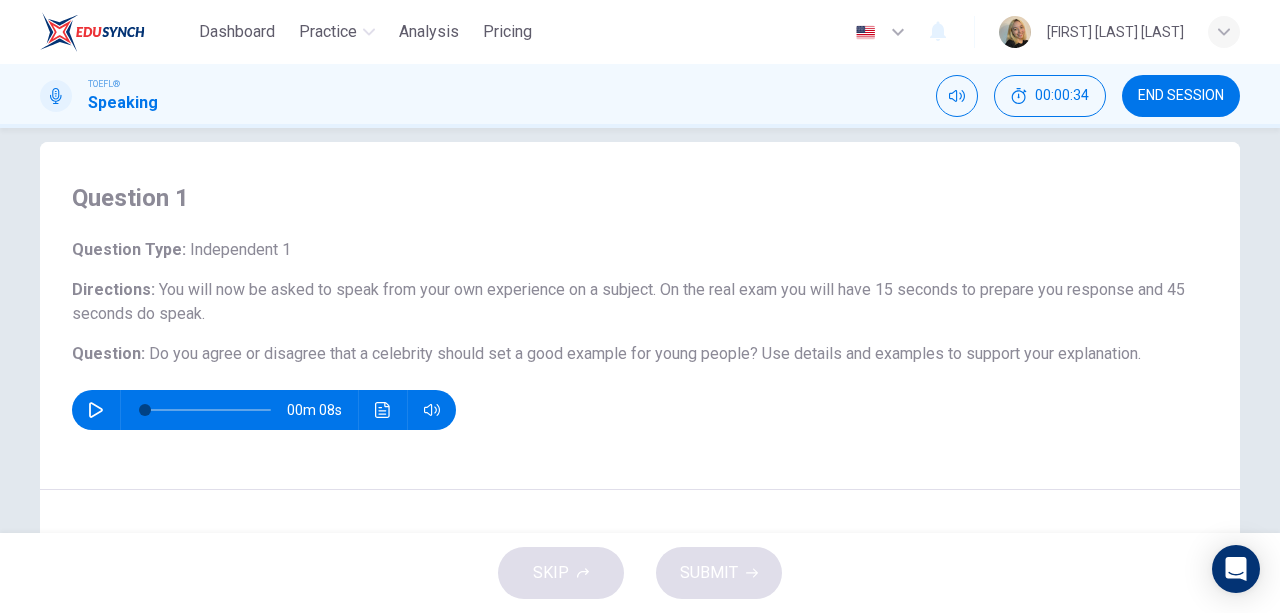 click 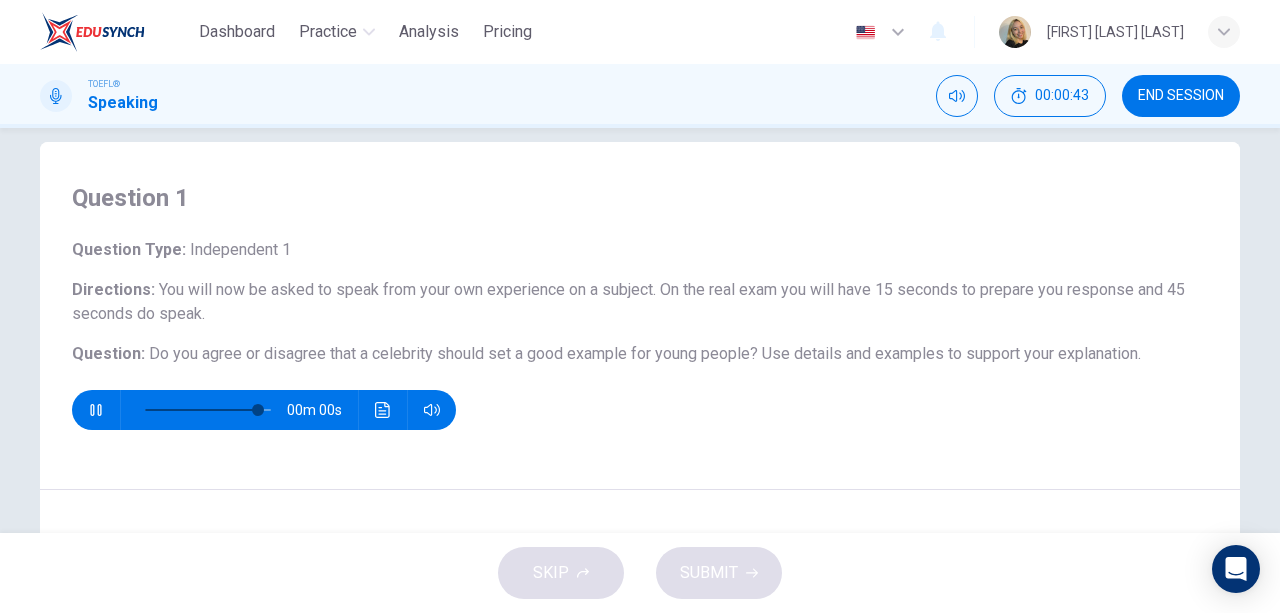 type on "0" 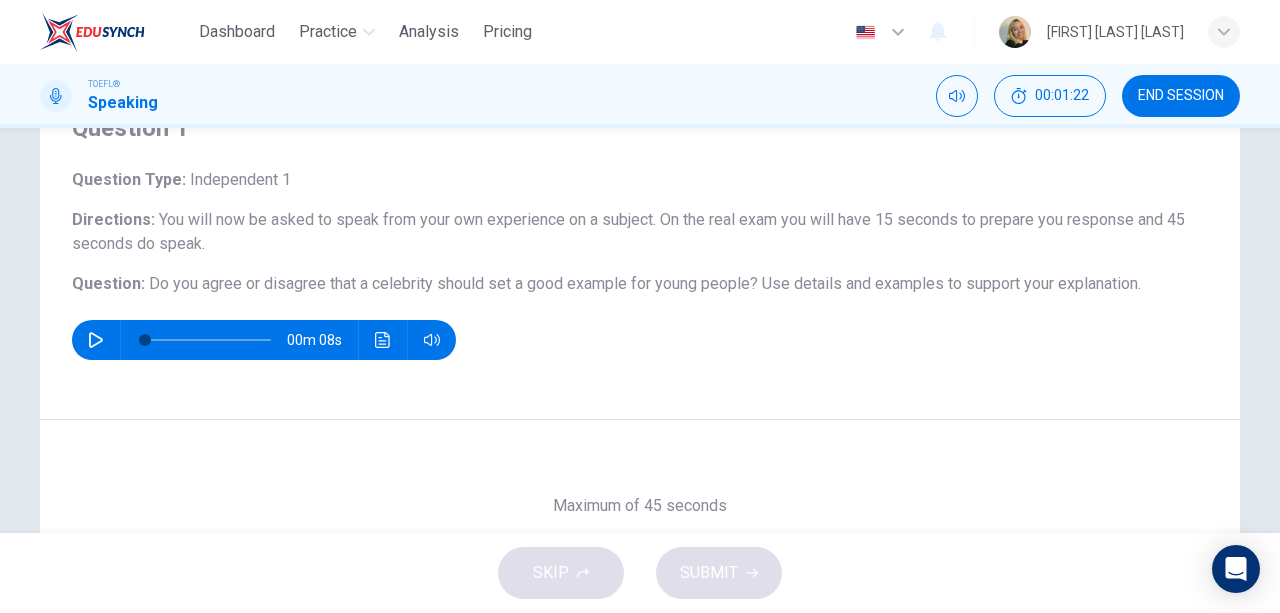 scroll, scrollTop: 219, scrollLeft: 0, axis: vertical 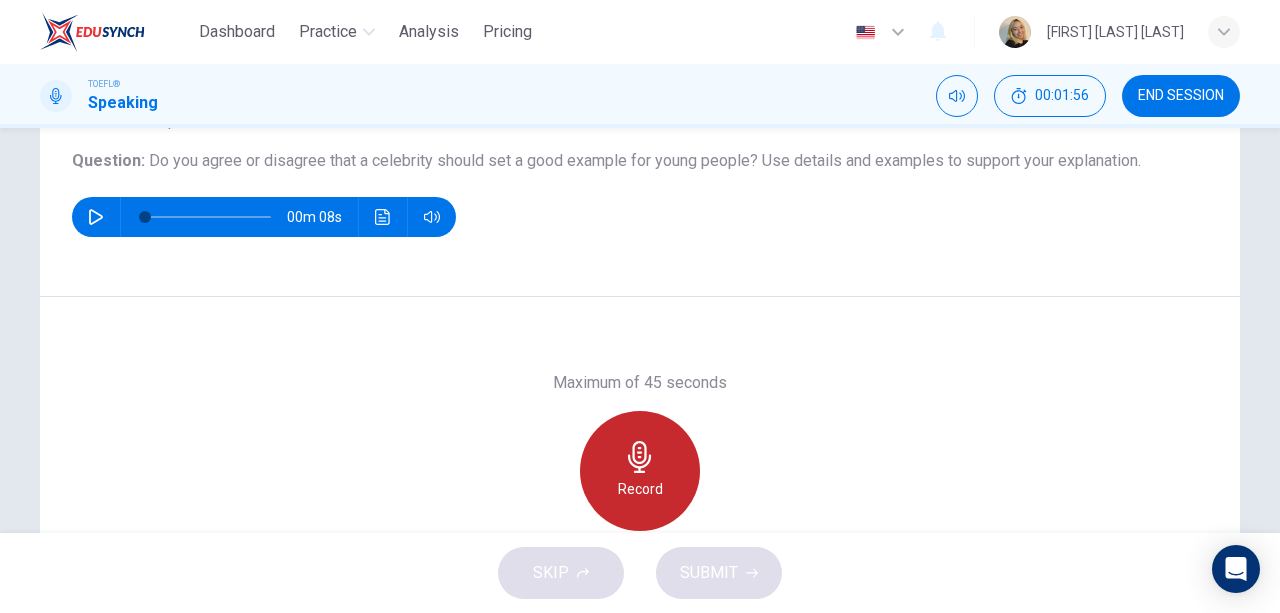 click on "Record" at bounding box center (640, 471) 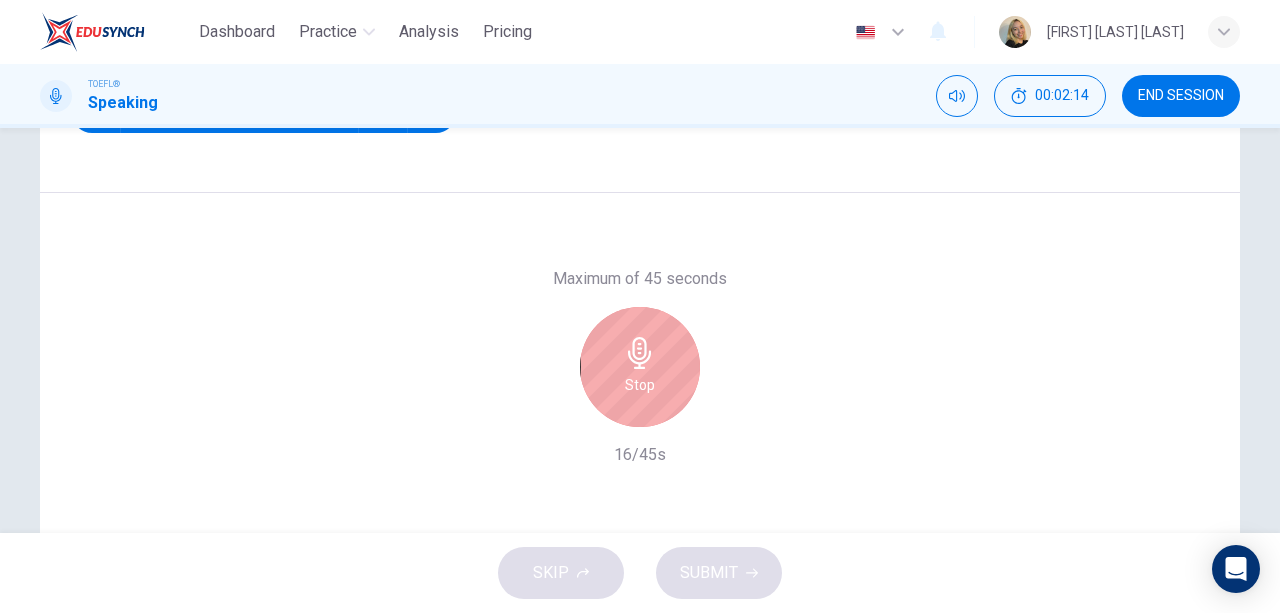 scroll, scrollTop: 324, scrollLeft: 0, axis: vertical 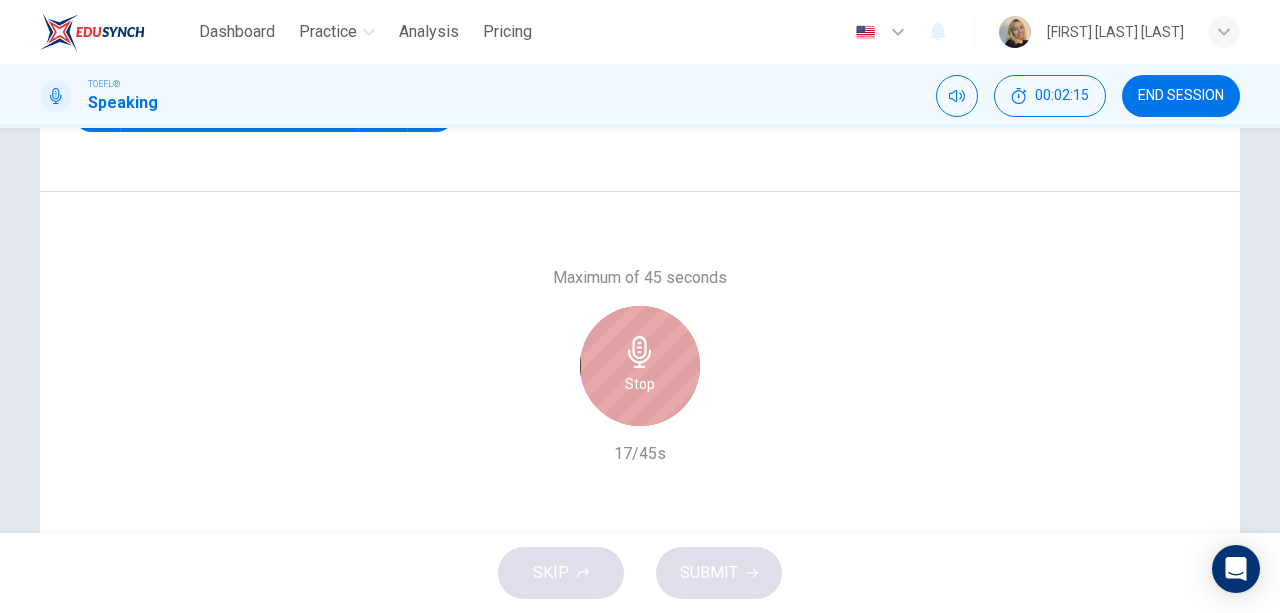 click 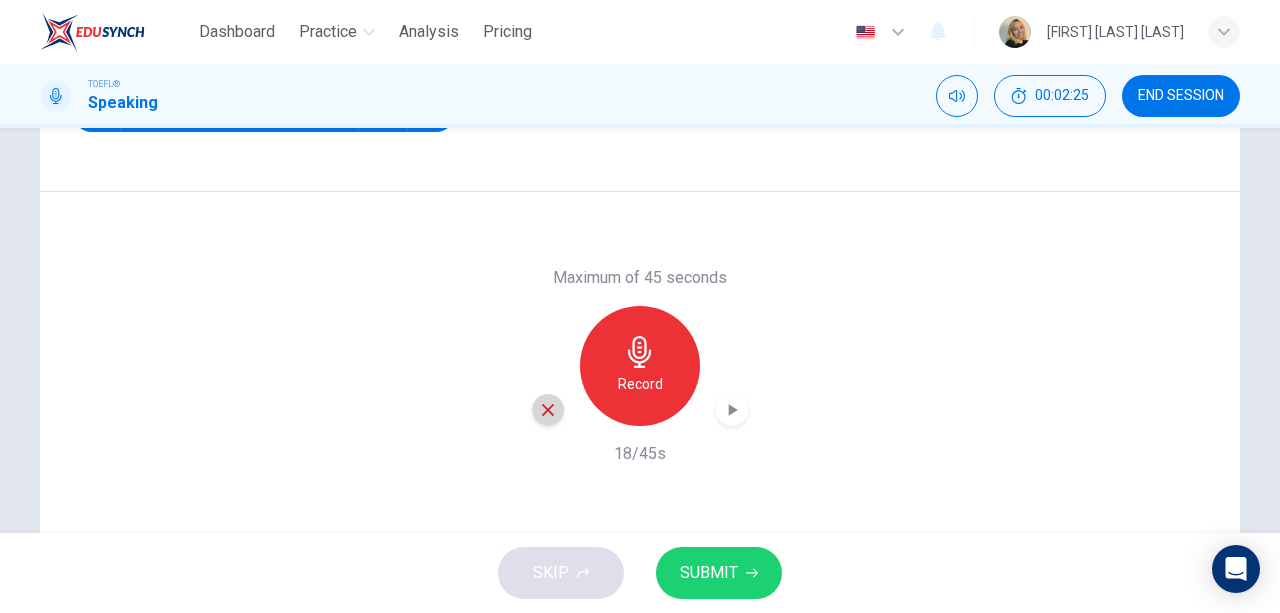 click 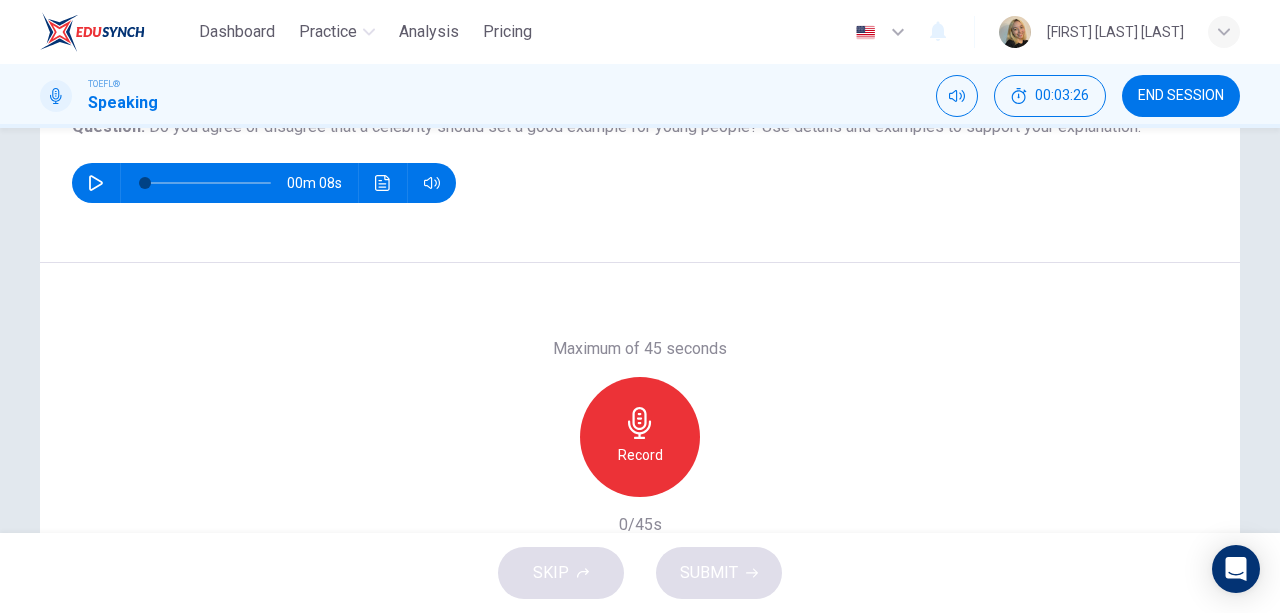 scroll, scrollTop: 242, scrollLeft: 0, axis: vertical 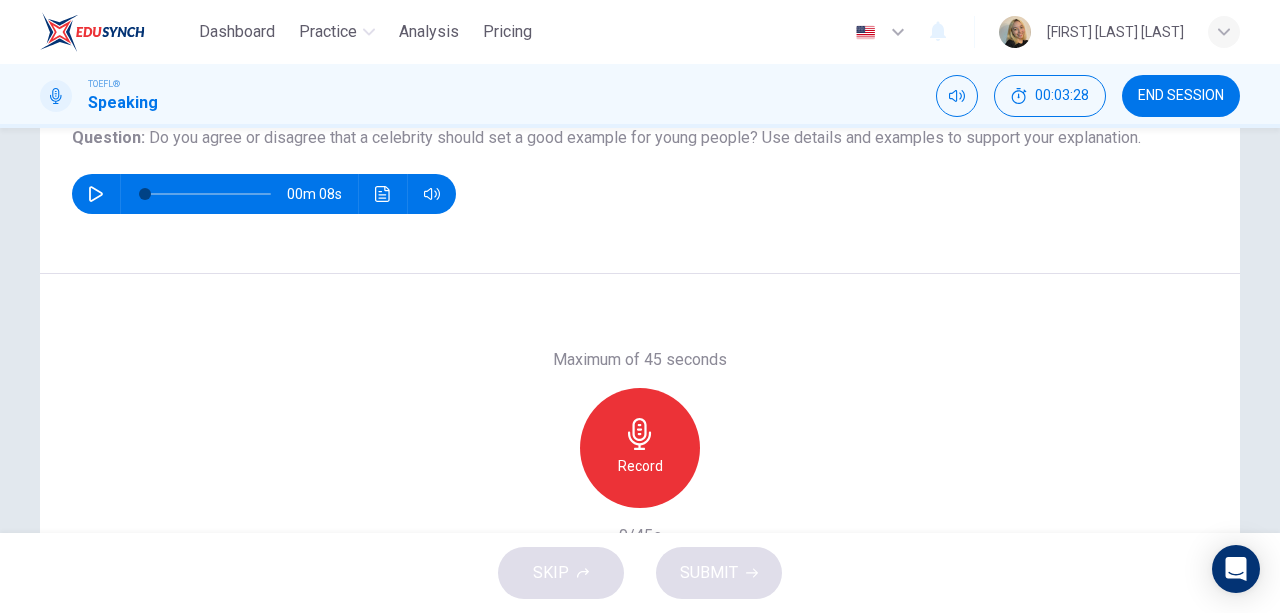 click 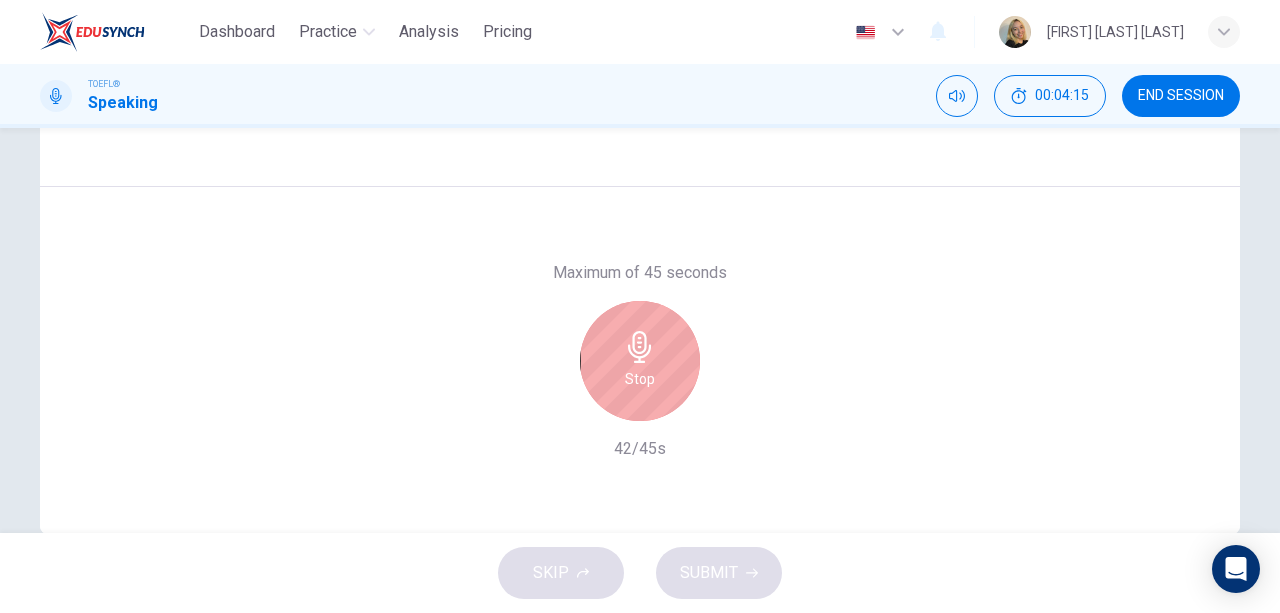scroll, scrollTop: 370, scrollLeft: 0, axis: vertical 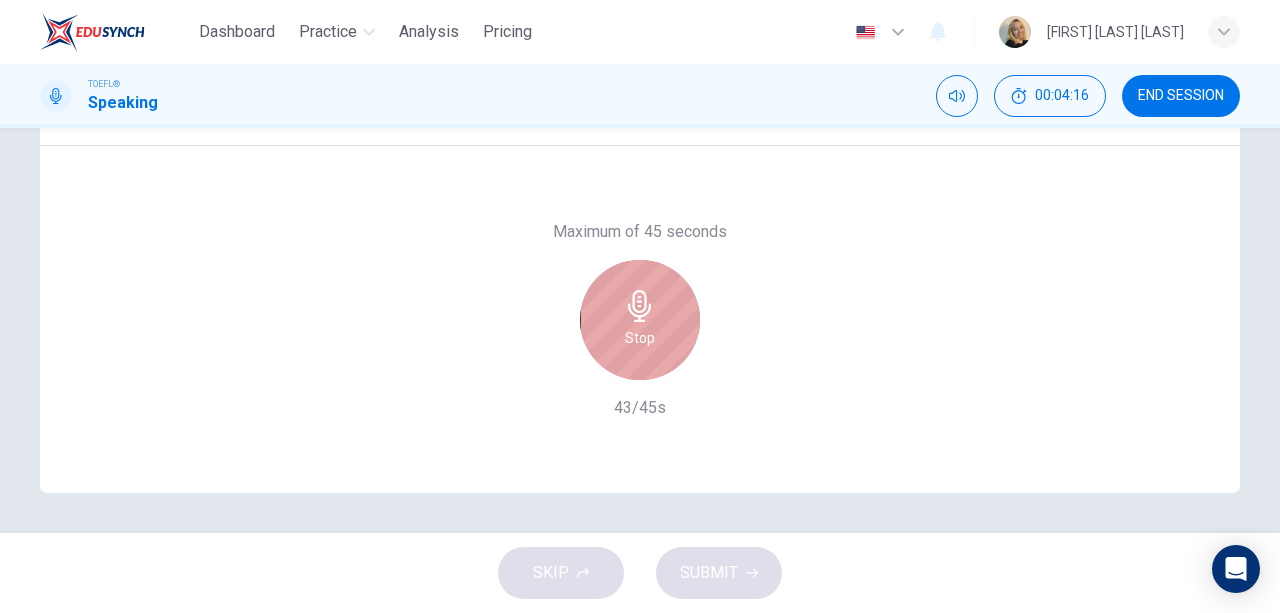 click on "Stop" at bounding box center [640, 320] 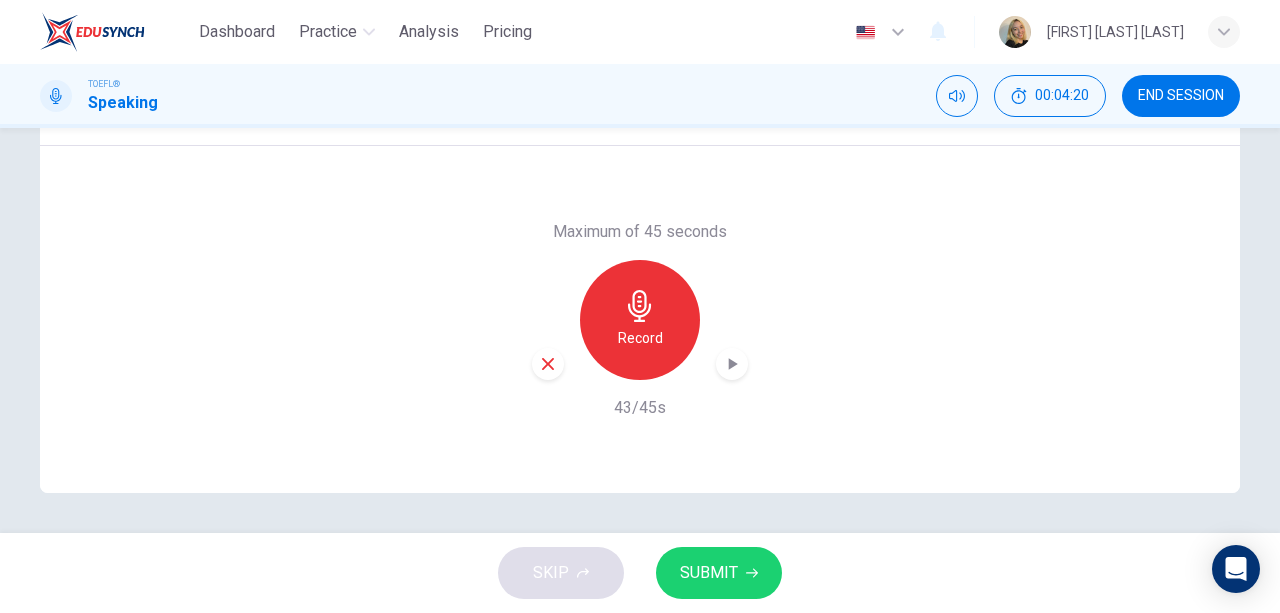 click on "SUBMIT" at bounding box center [709, 573] 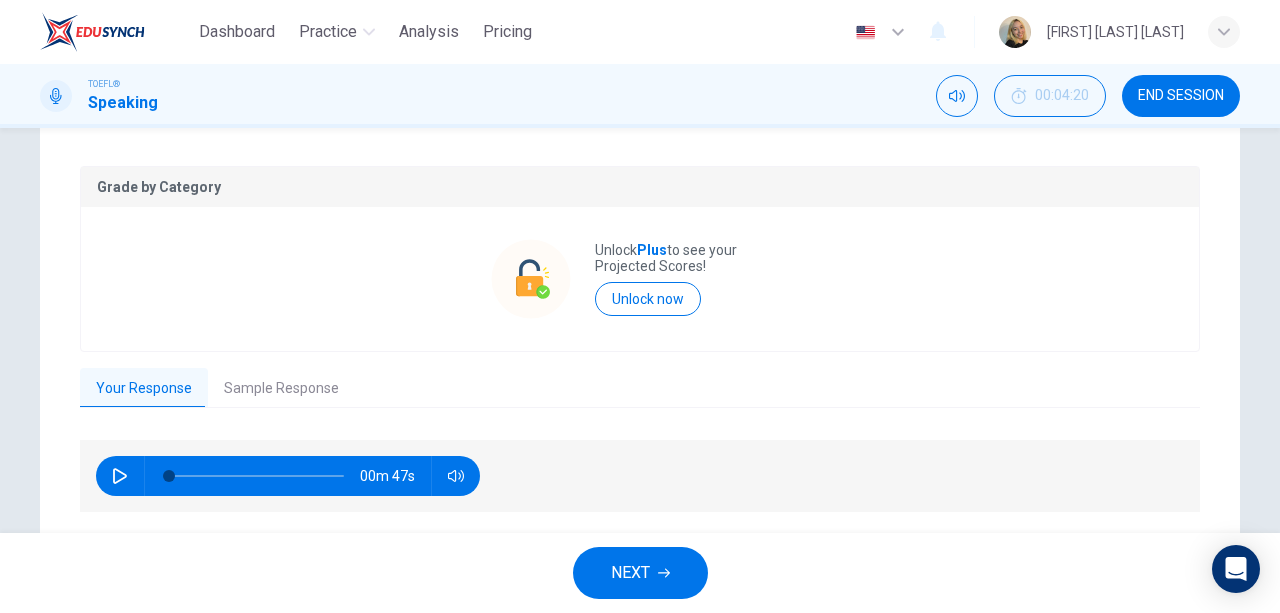 scroll, scrollTop: 430, scrollLeft: 0, axis: vertical 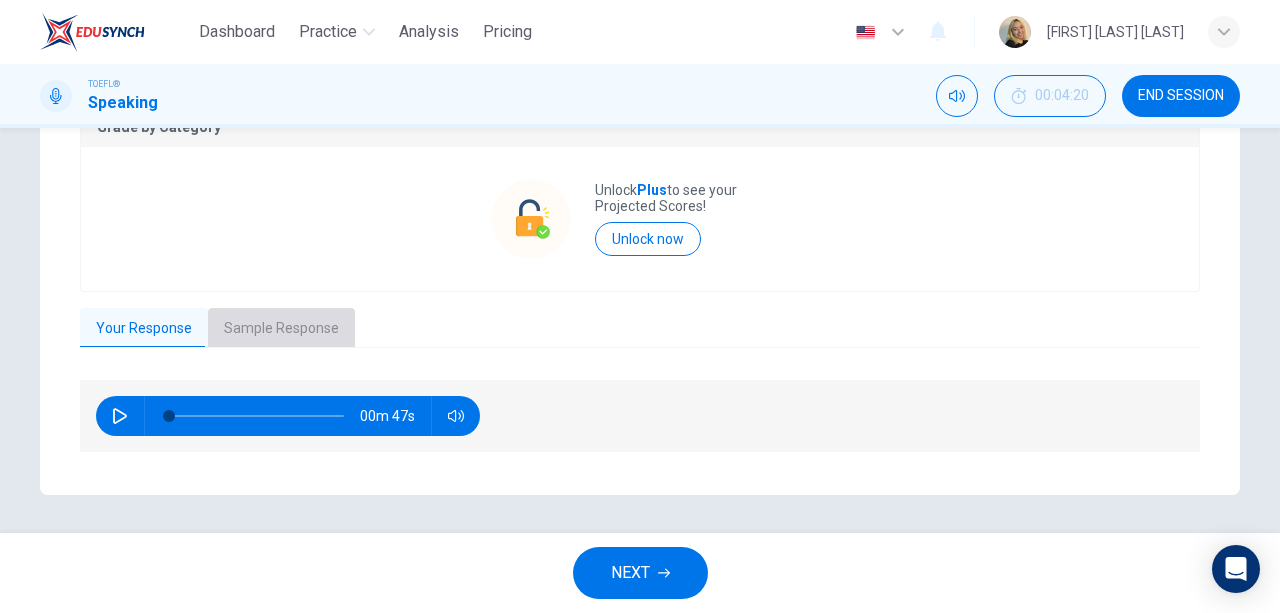 click on "Sample Response" at bounding box center [281, 329] 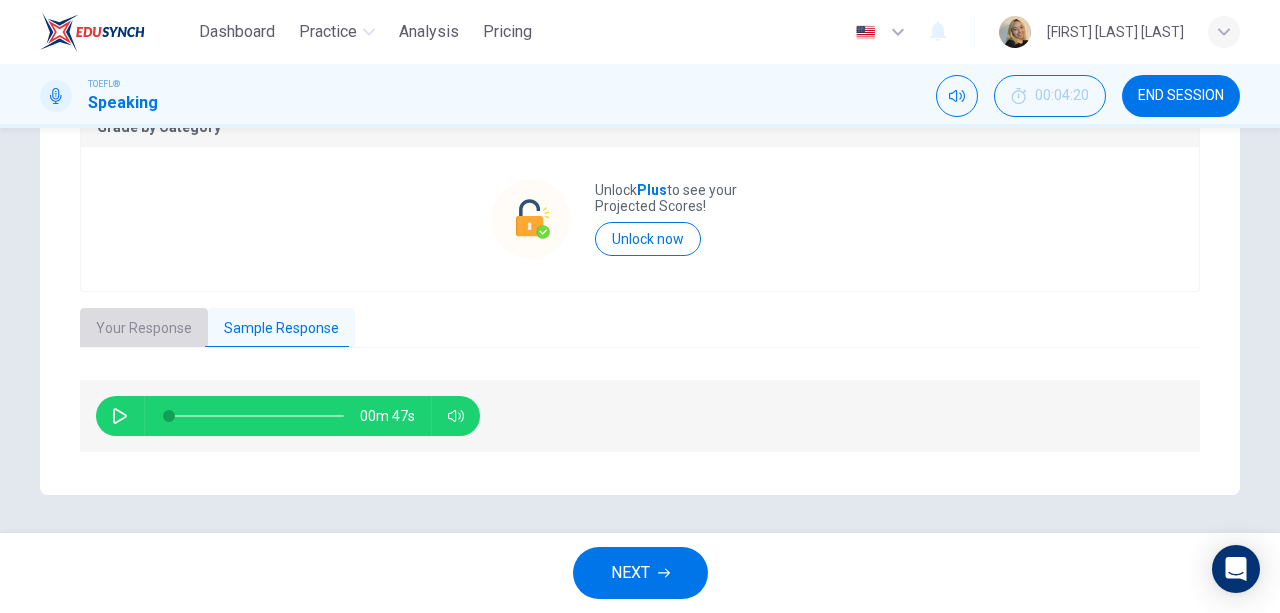 click on "Your Response" at bounding box center [144, 329] 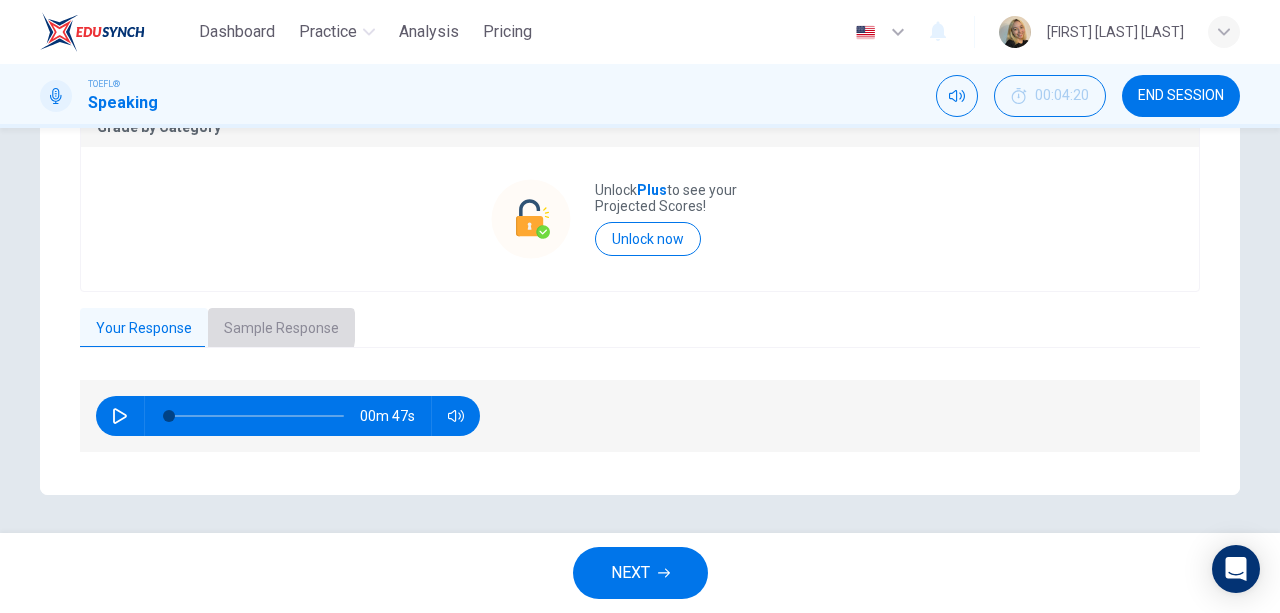 click on "Sample Response" at bounding box center (281, 329) 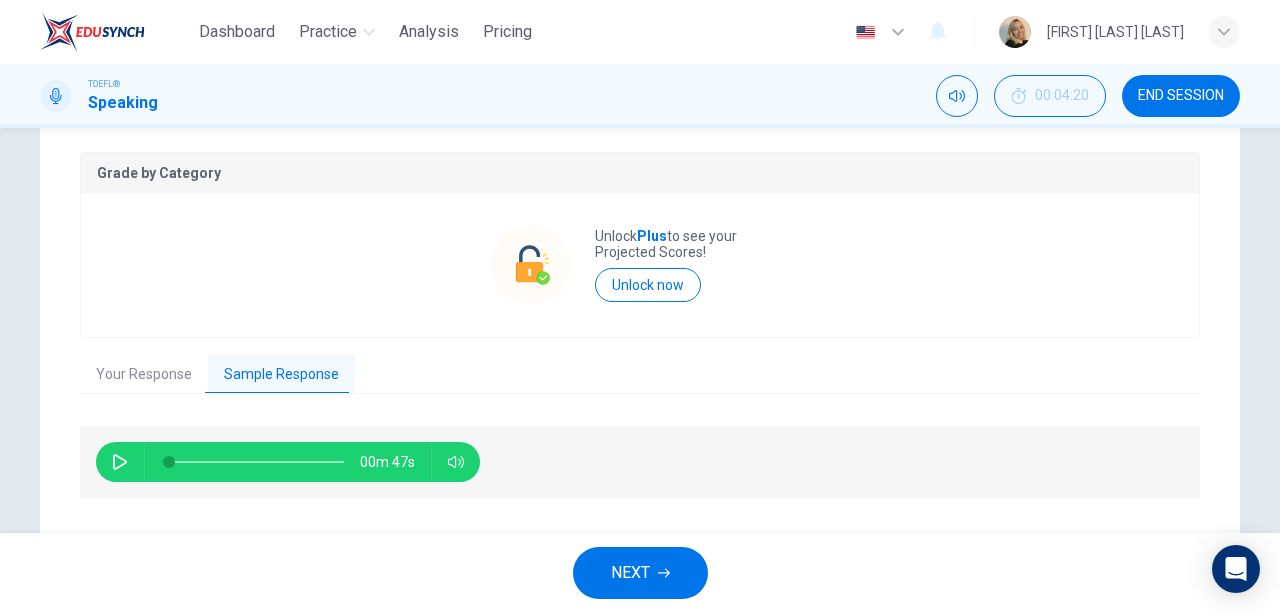 scroll, scrollTop: 430, scrollLeft: 0, axis: vertical 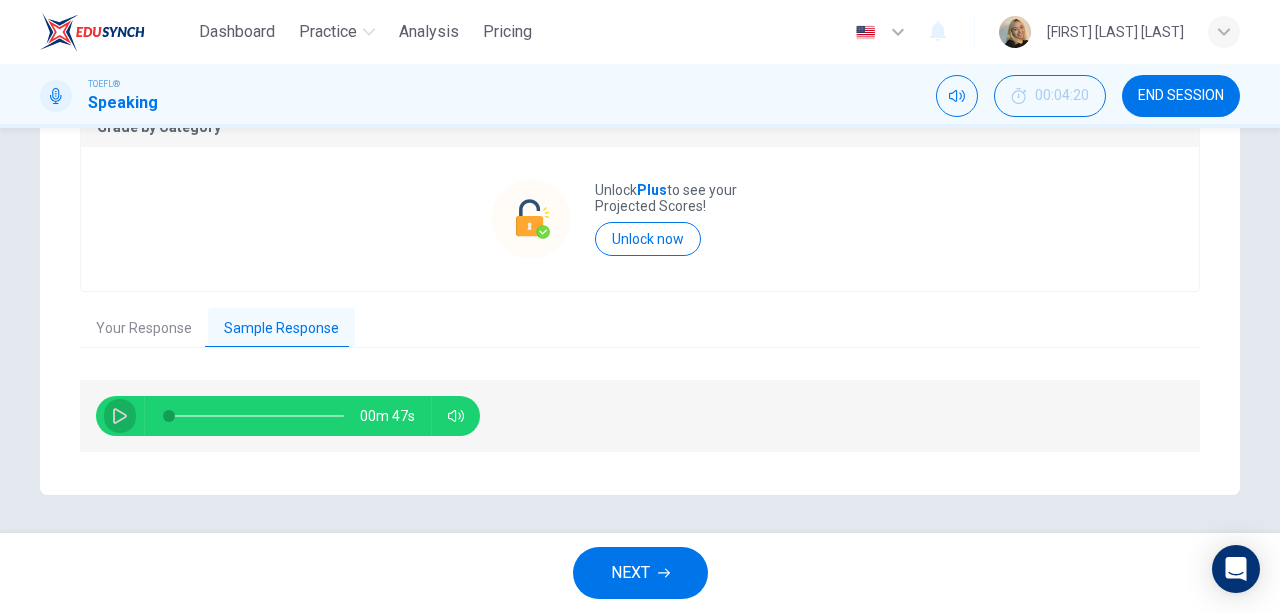 click 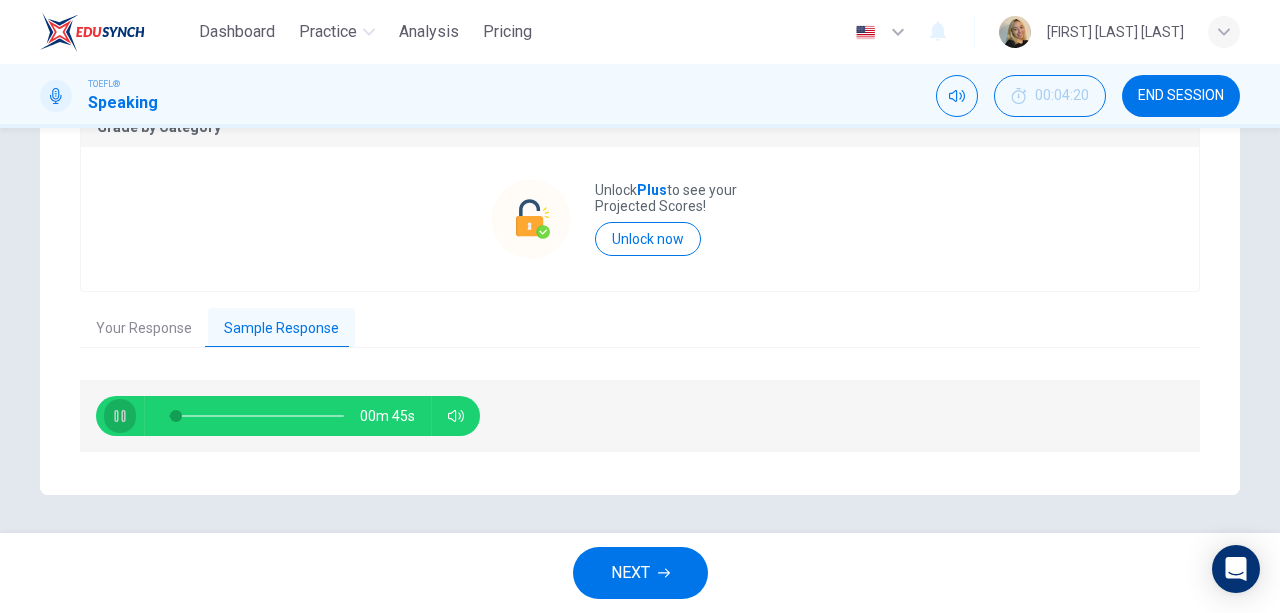 click 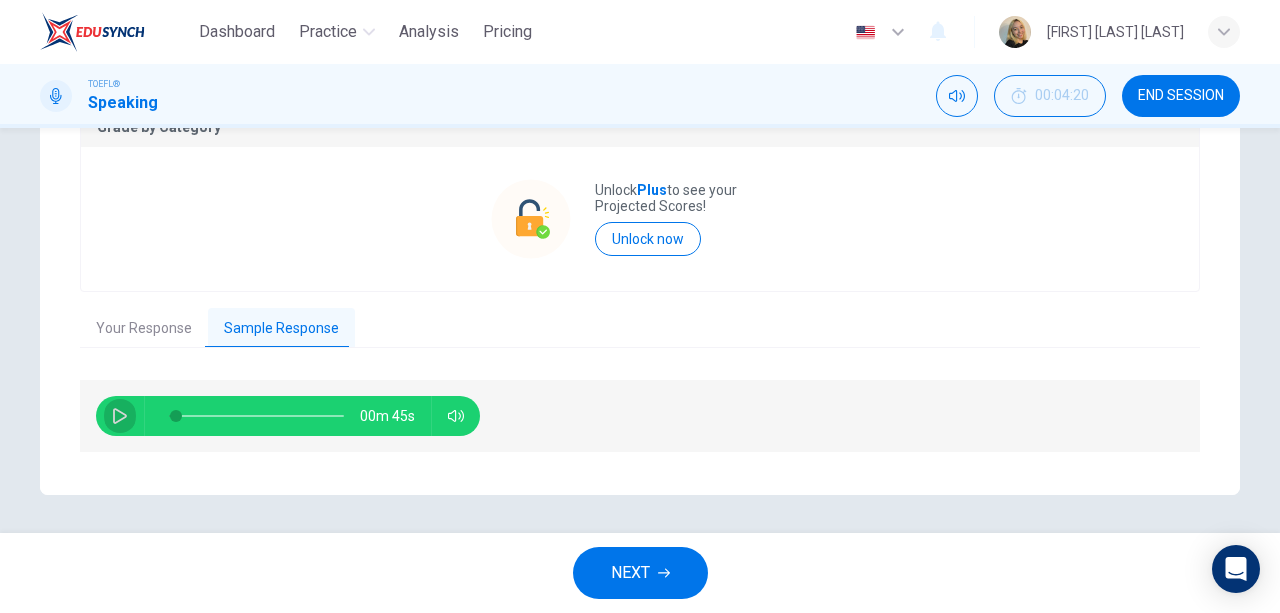 click 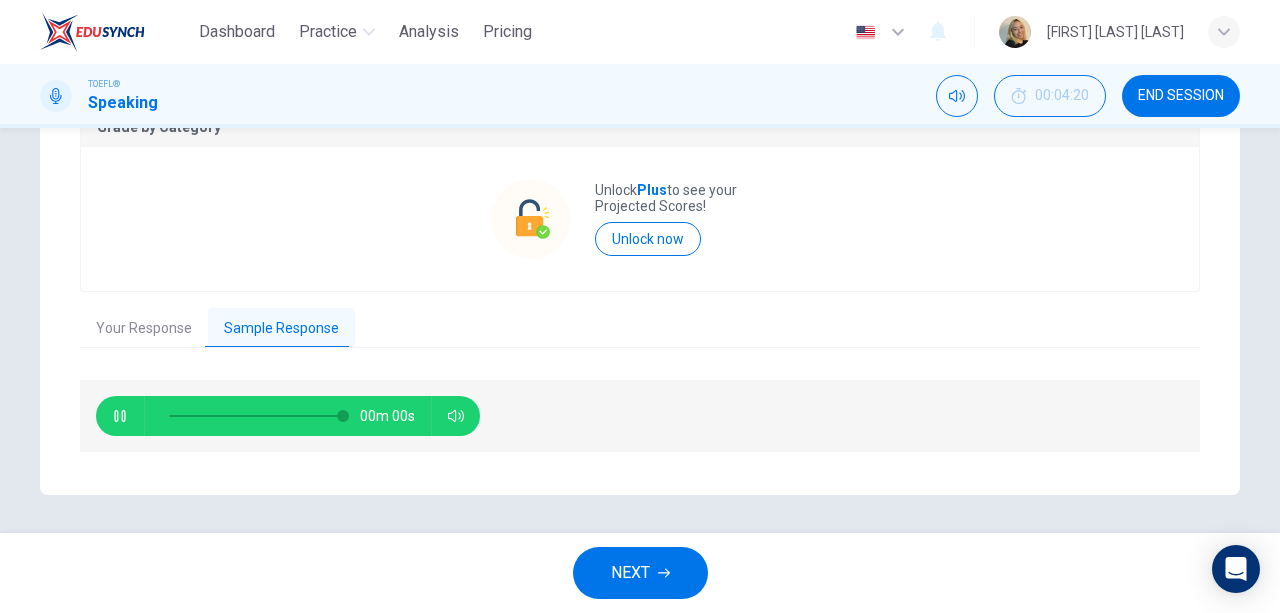 type on "0" 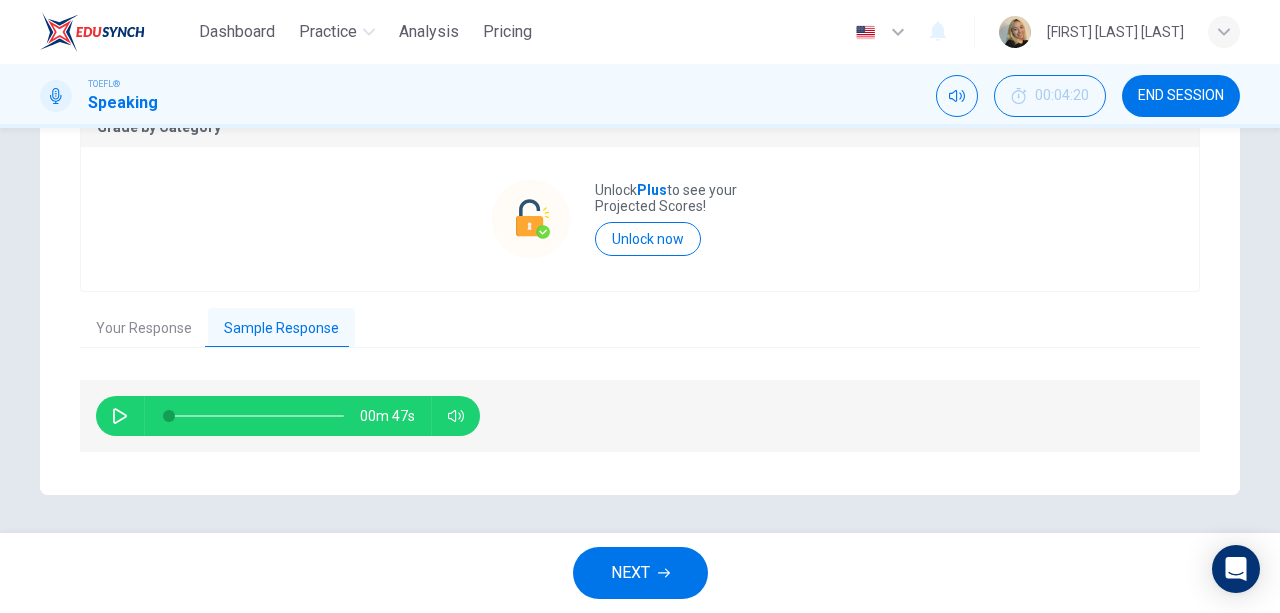 click on "NEXT" at bounding box center (630, 573) 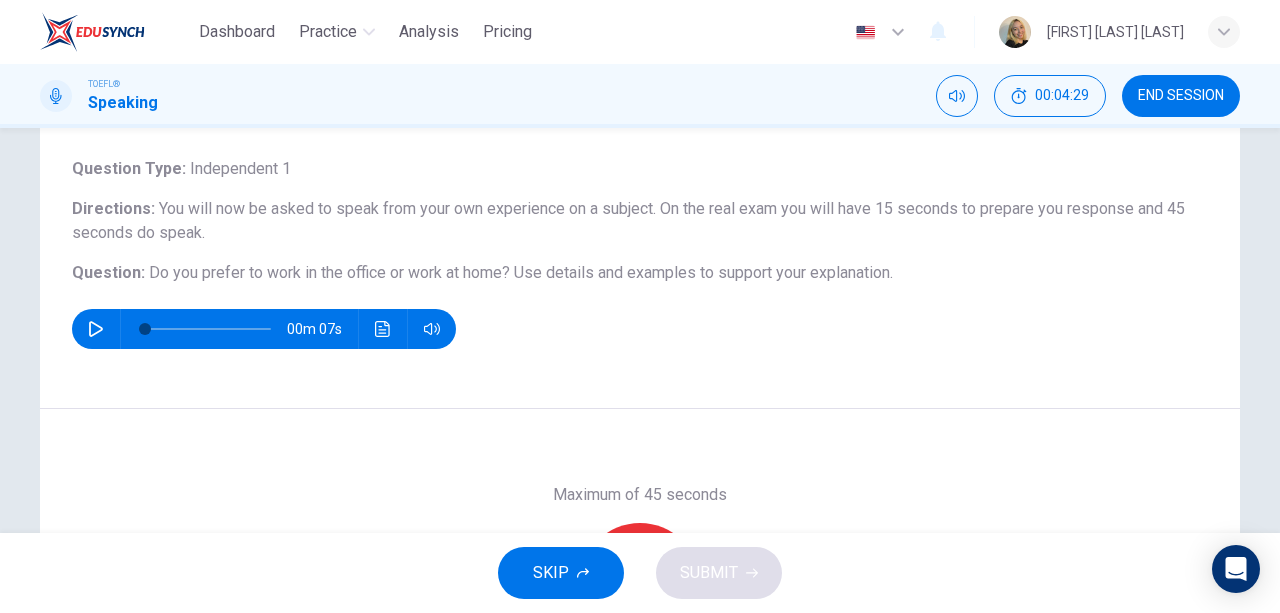 scroll, scrollTop: 110, scrollLeft: 0, axis: vertical 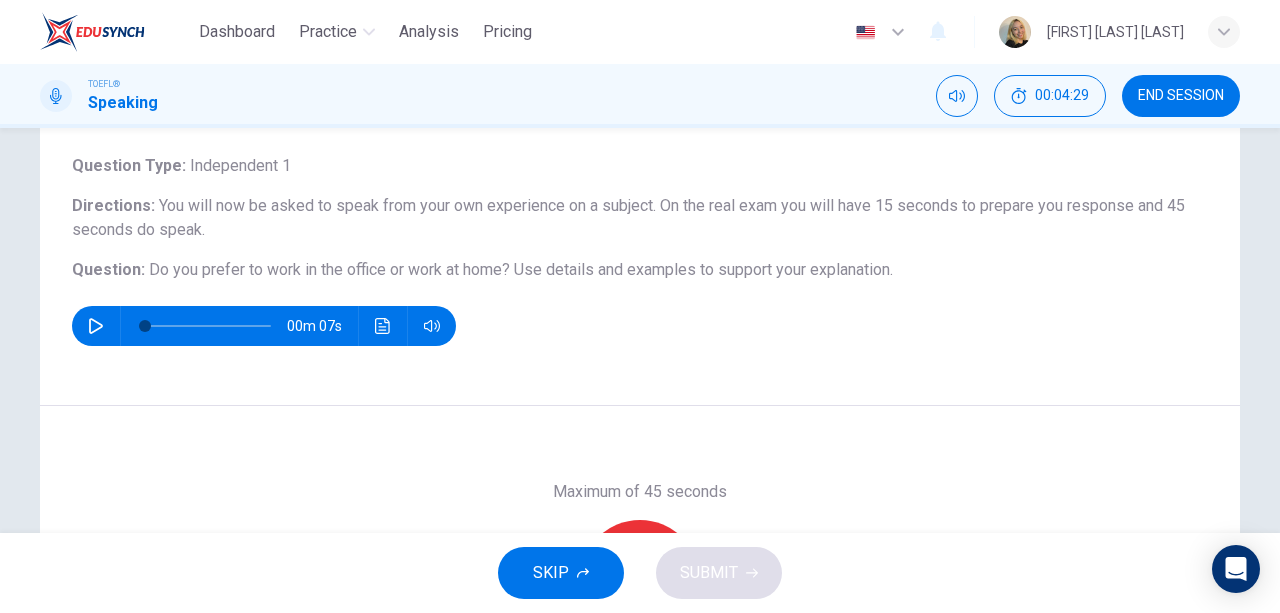 click 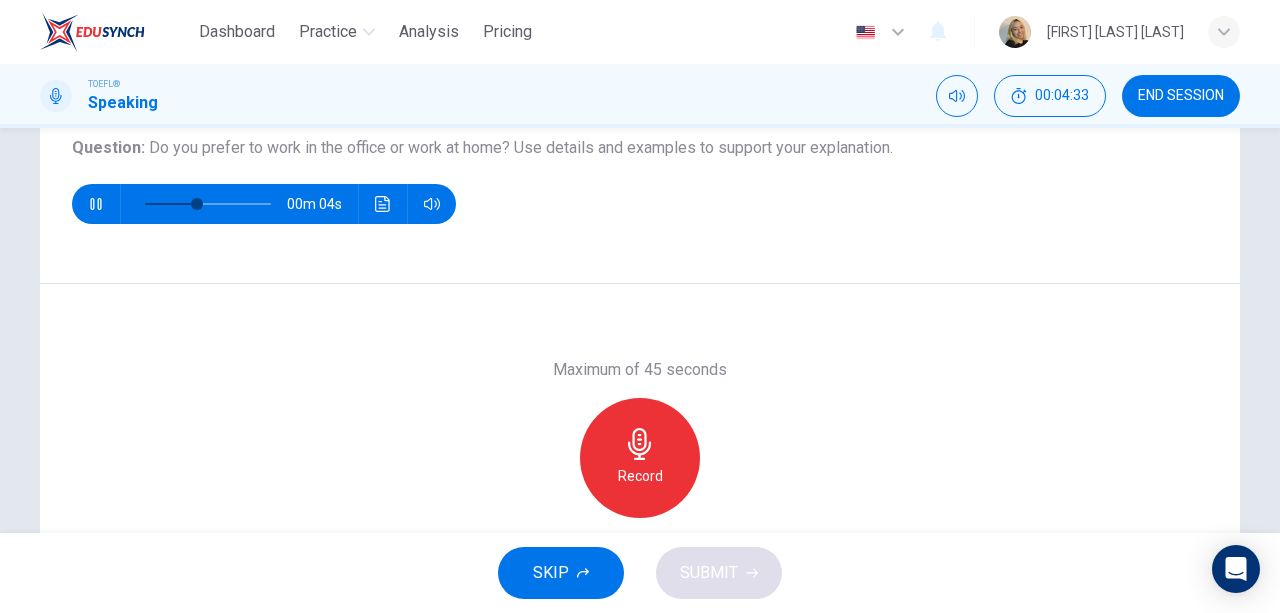 scroll, scrollTop: 246, scrollLeft: 0, axis: vertical 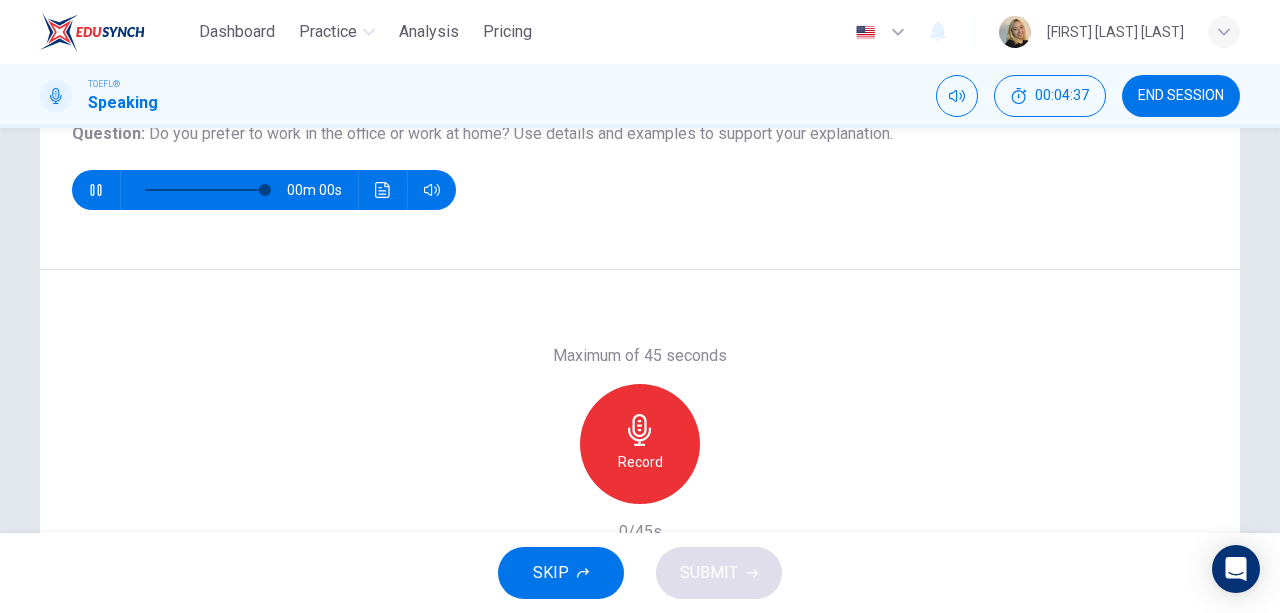 type on "0" 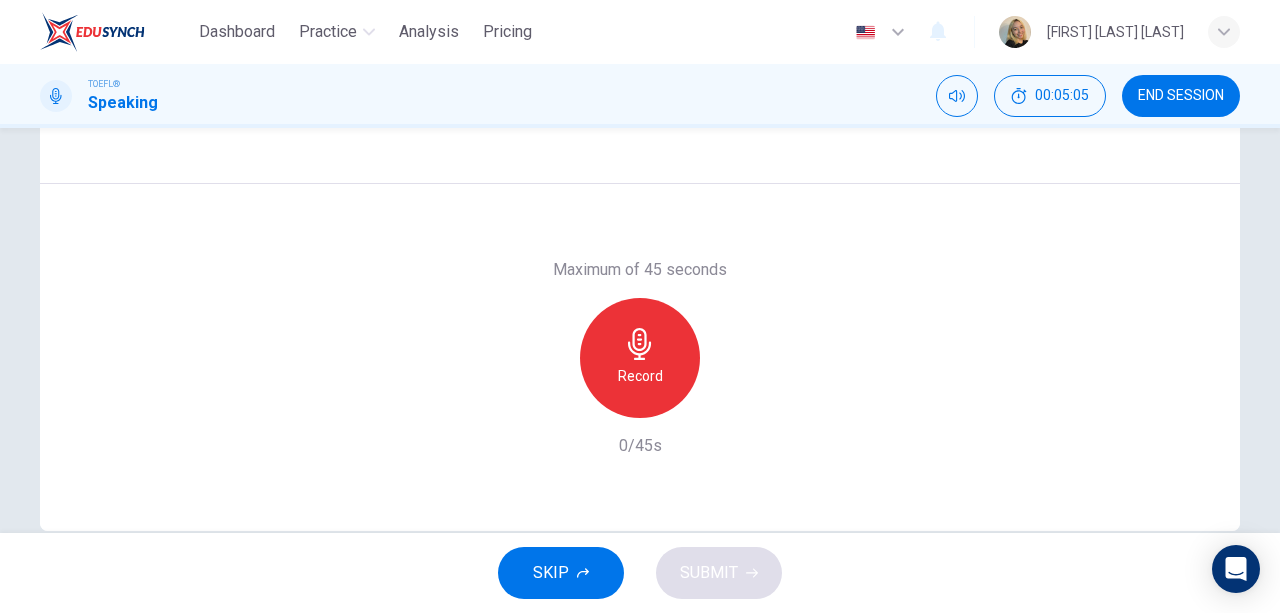 scroll, scrollTop: 331, scrollLeft: 0, axis: vertical 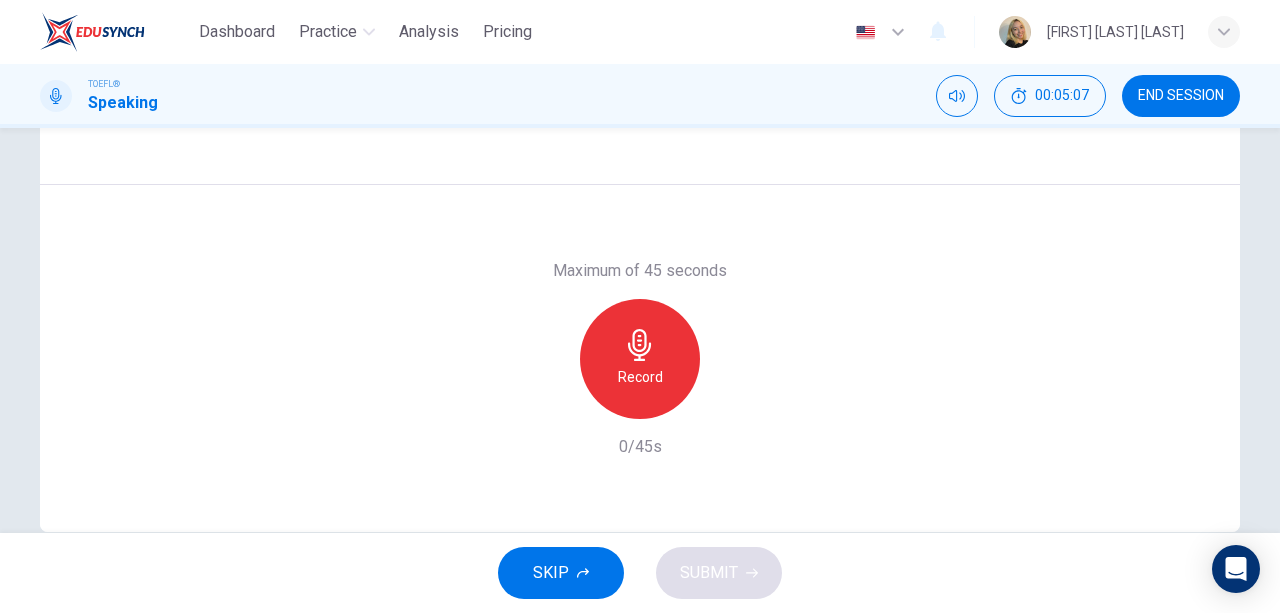 click 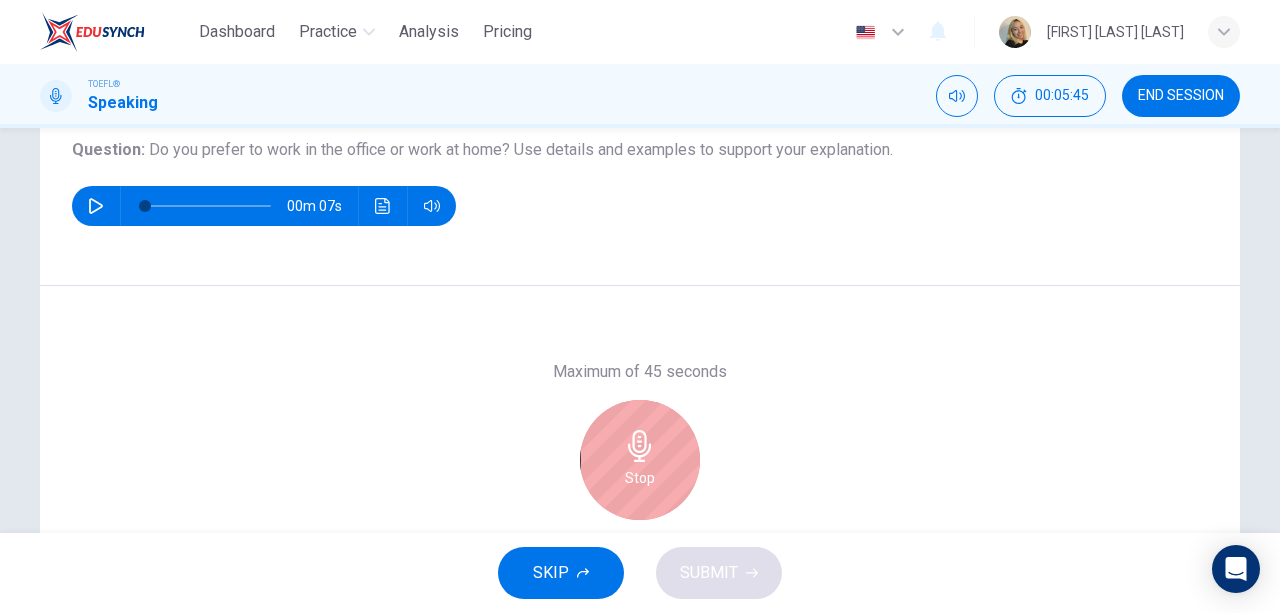 scroll, scrollTop: 370, scrollLeft: 0, axis: vertical 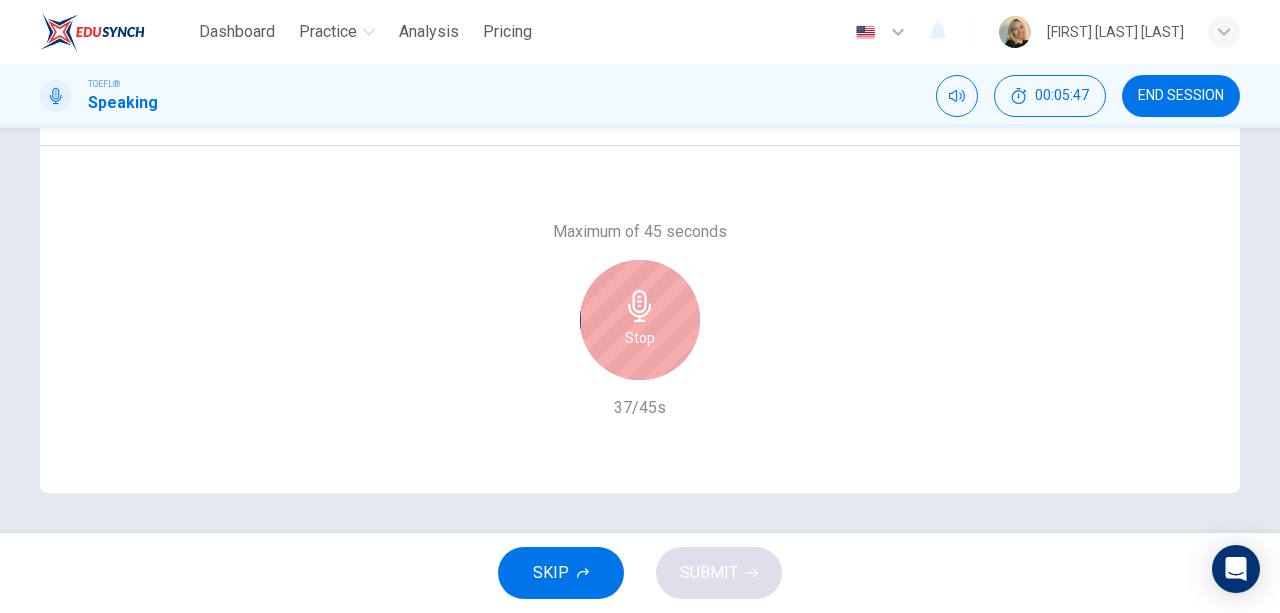 click 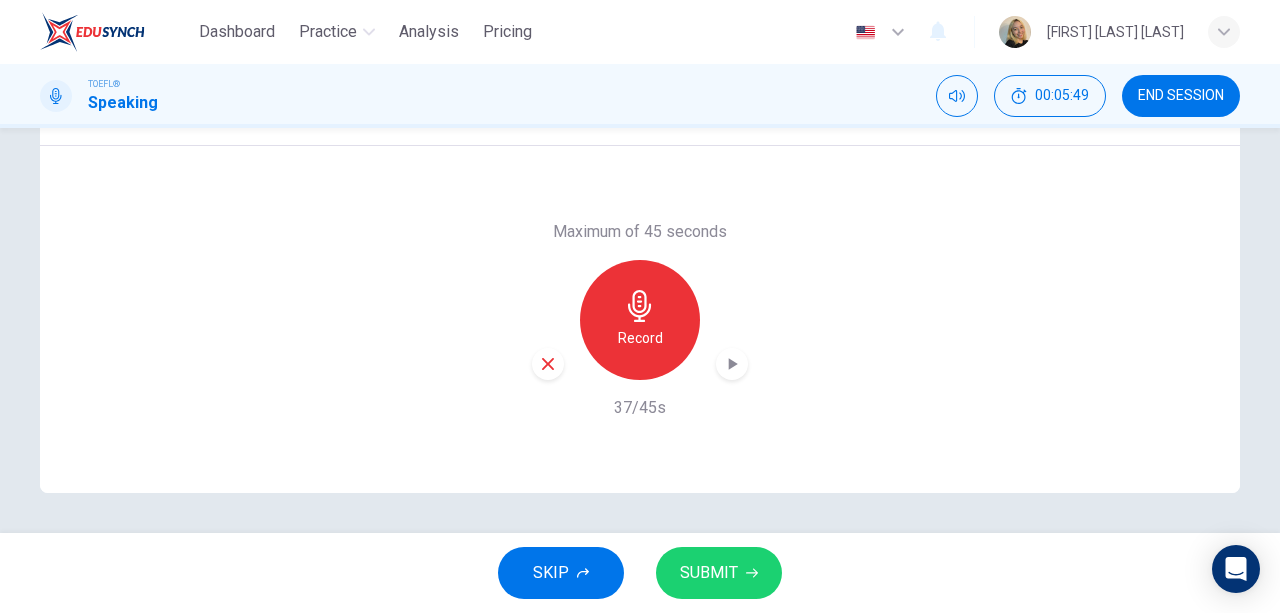 click 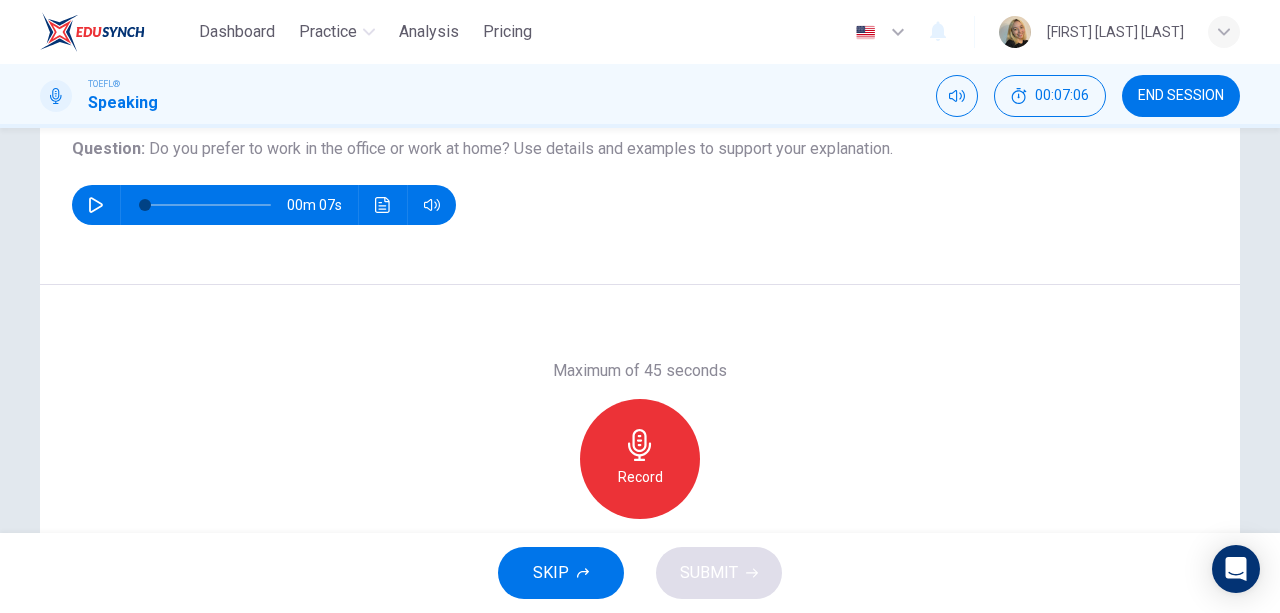 scroll, scrollTop: 232, scrollLeft: 0, axis: vertical 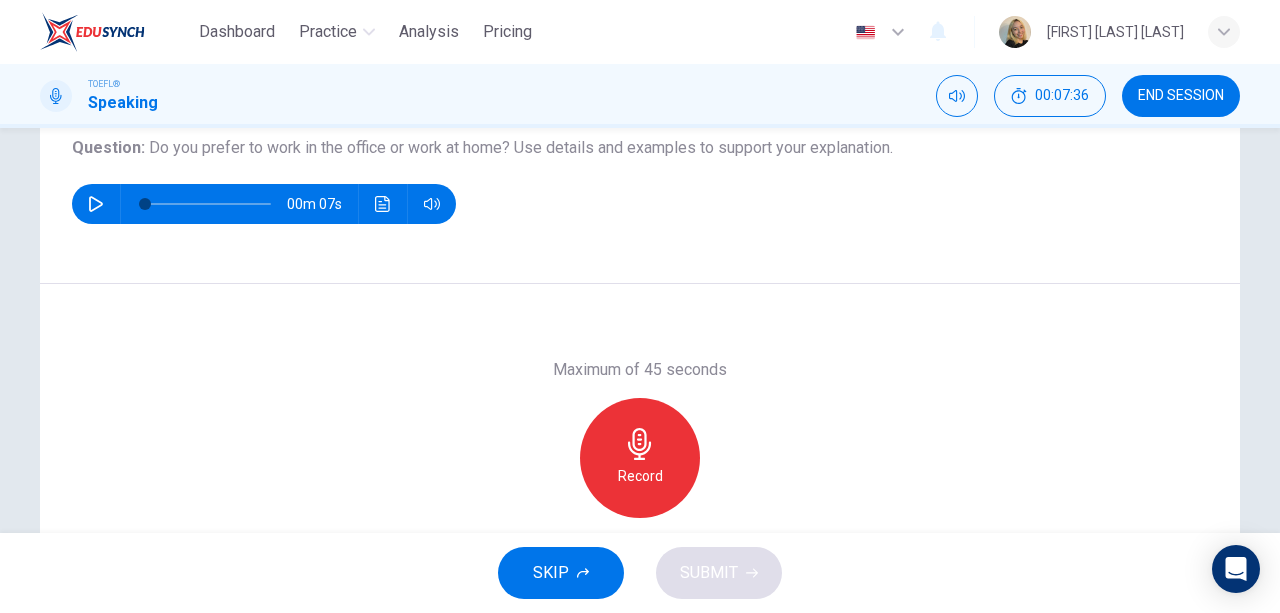 click on "Record" at bounding box center (640, 476) 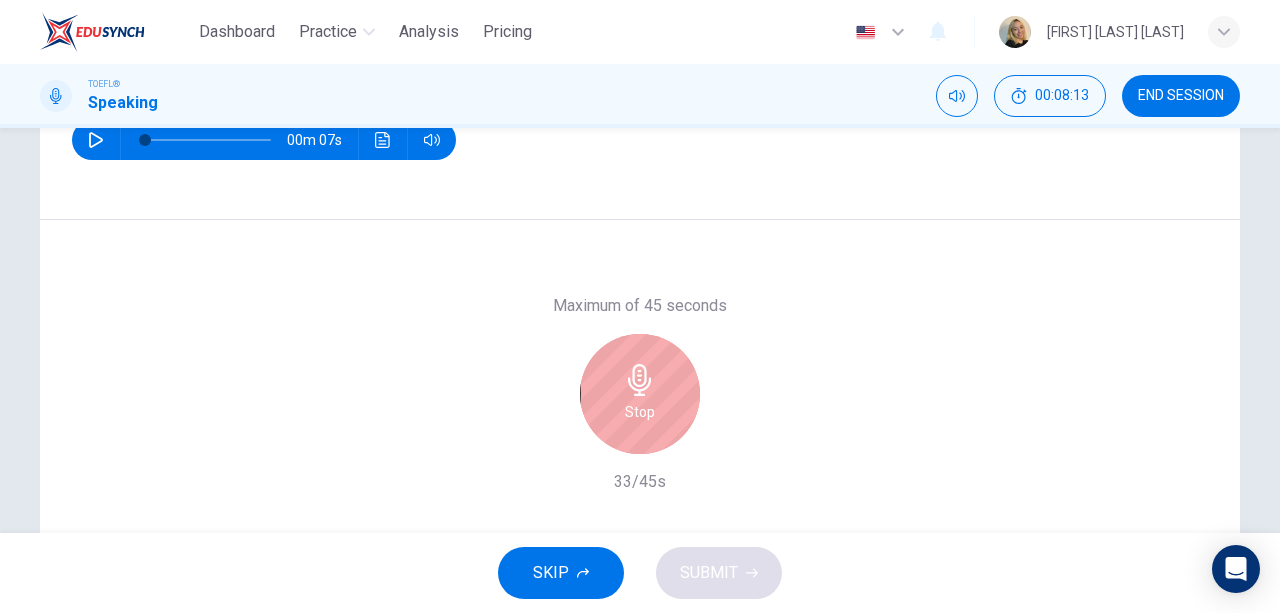 scroll, scrollTop: 306, scrollLeft: 0, axis: vertical 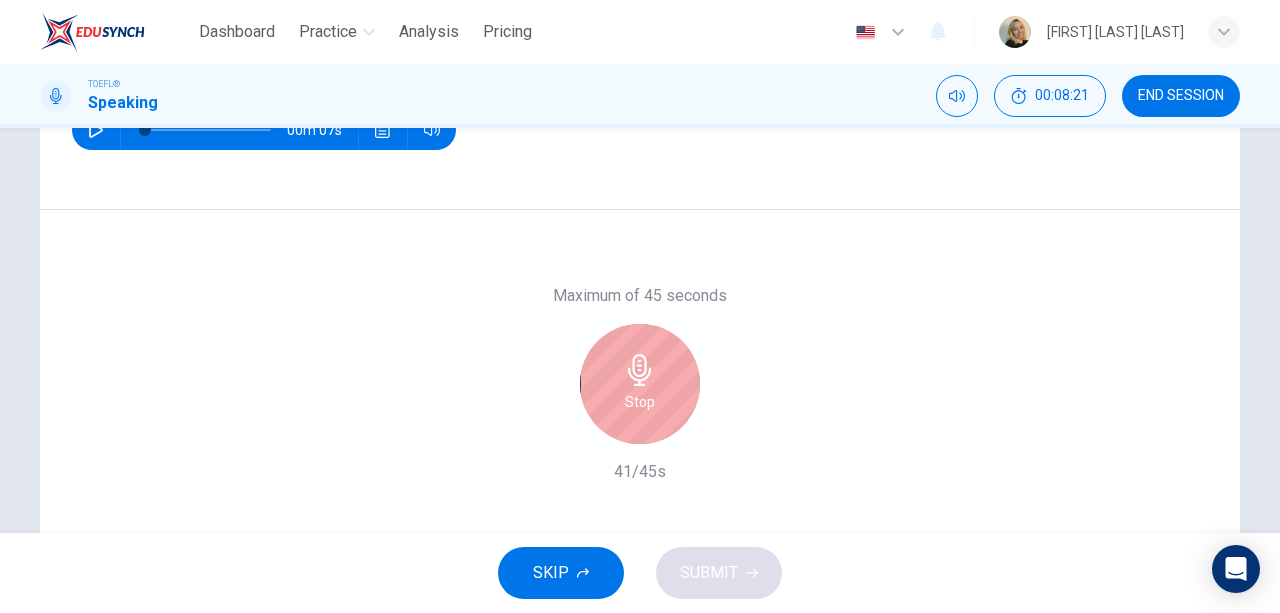 click on "Maximum of 45 seconds Stop 41/45s" at bounding box center (640, 383) 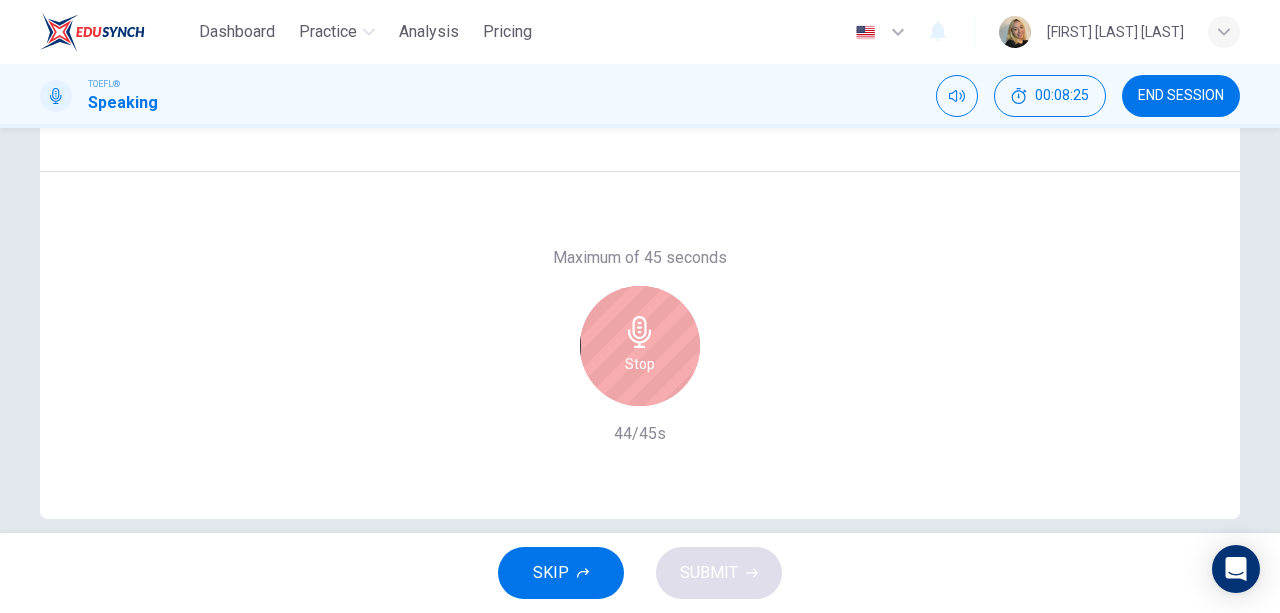 scroll, scrollTop: 370, scrollLeft: 0, axis: vertical 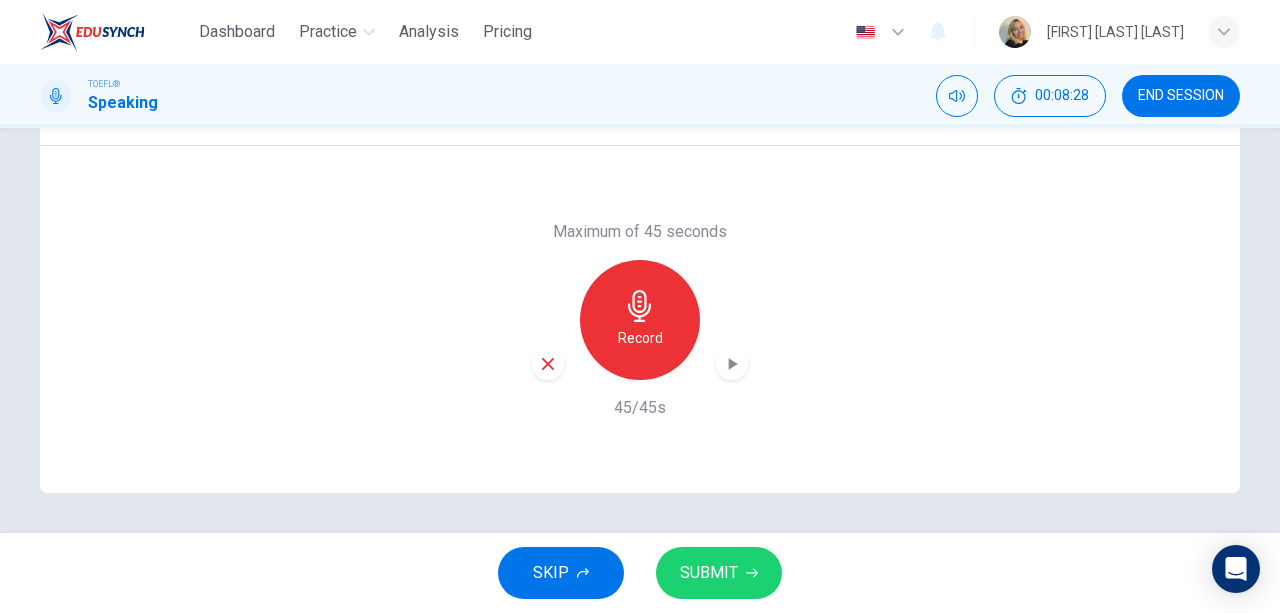 click 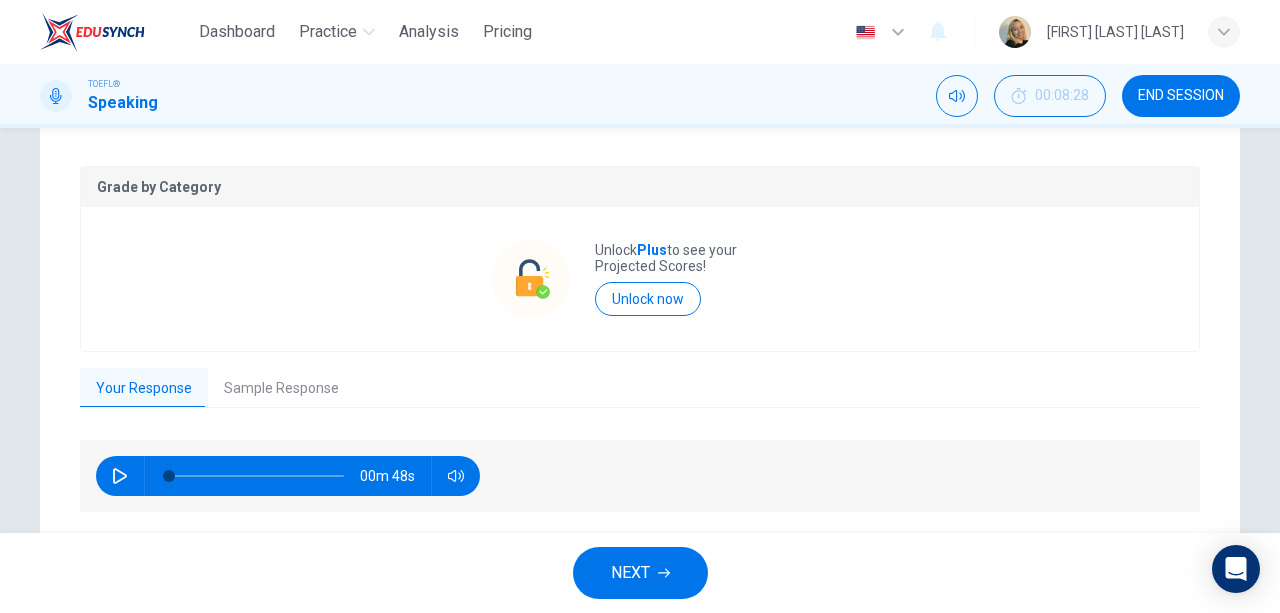 click on "Sample Response" at bounding box center (281, 389) 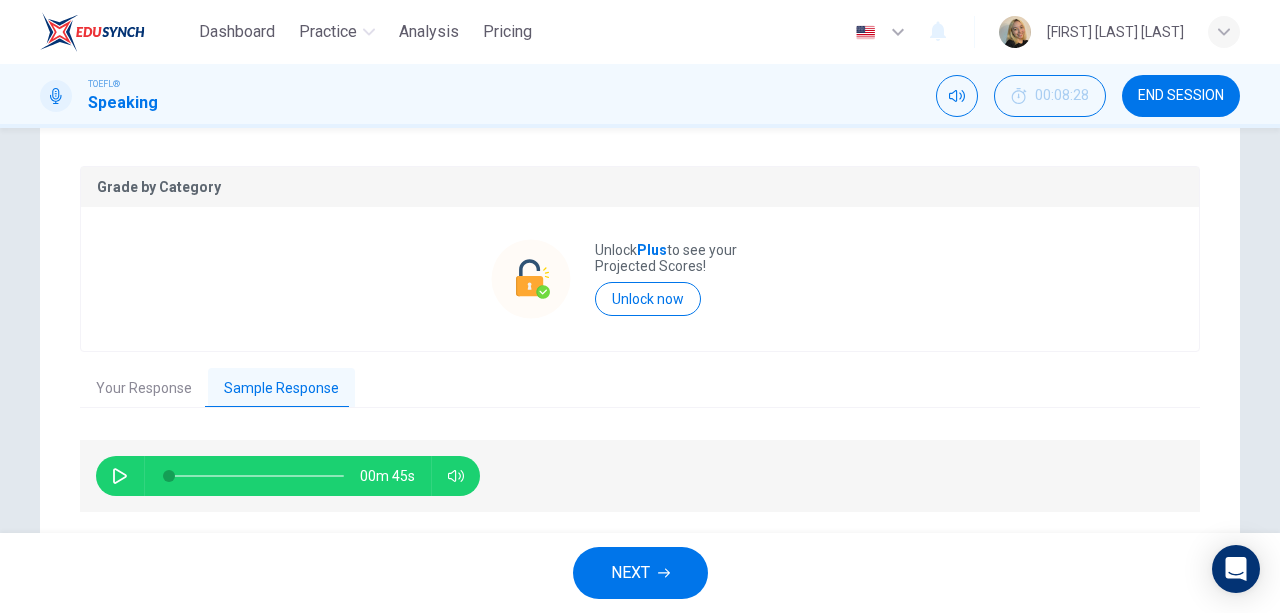 click 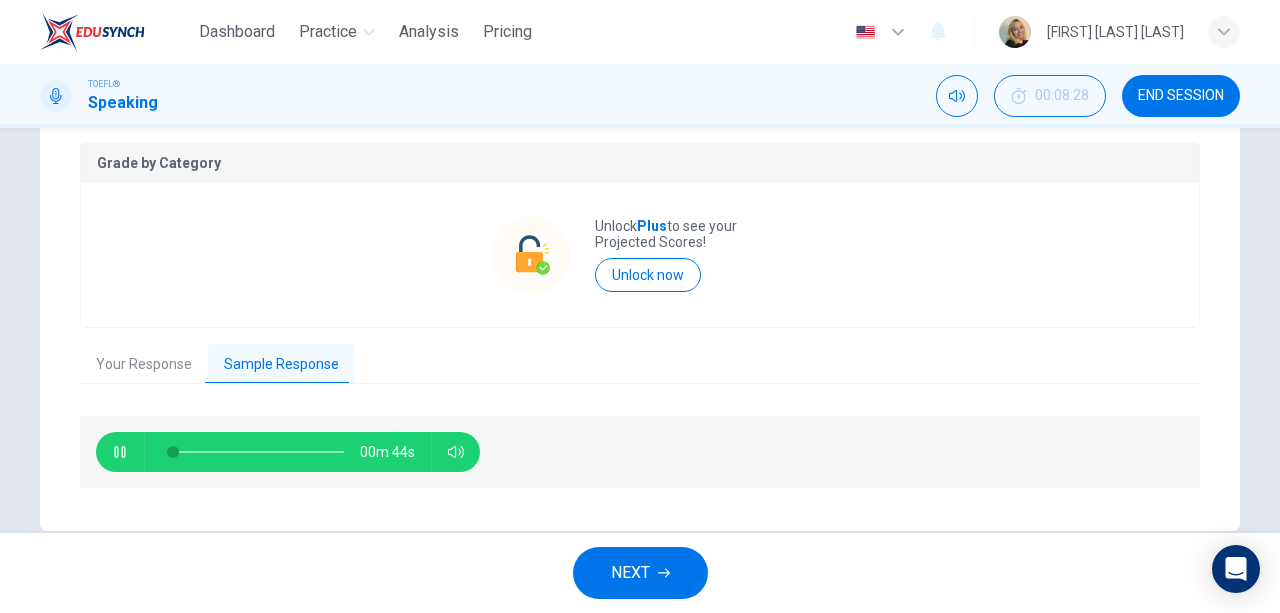 scroll, scrollTop: 430, scrollLeft: 0, axis: vertical 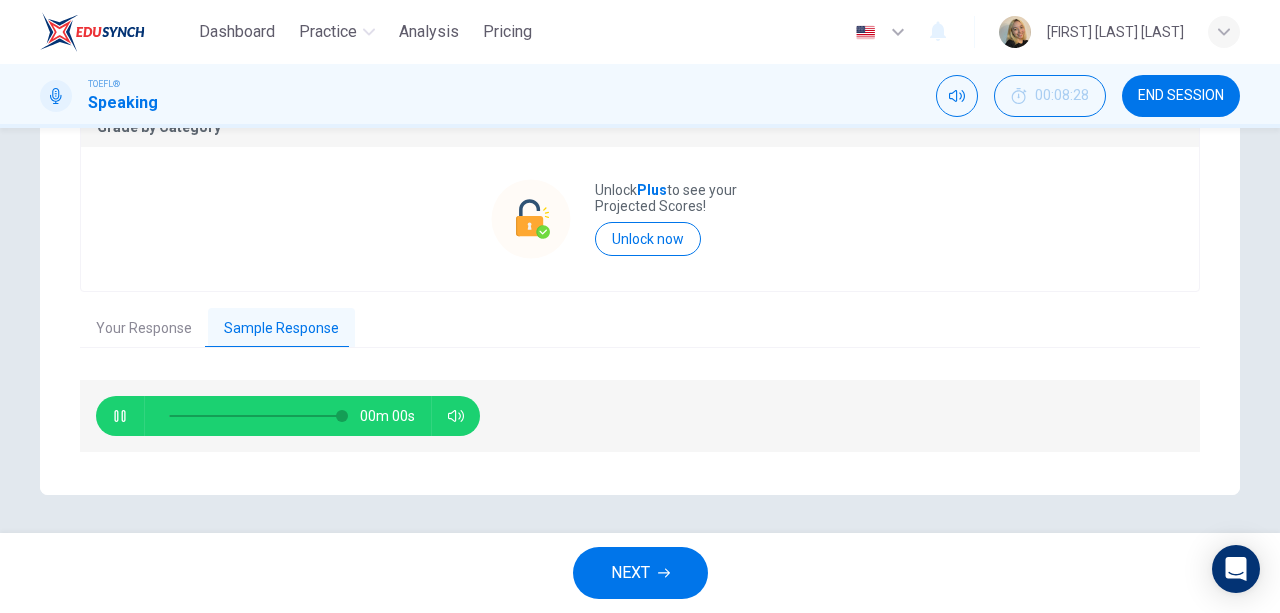 type on "0" 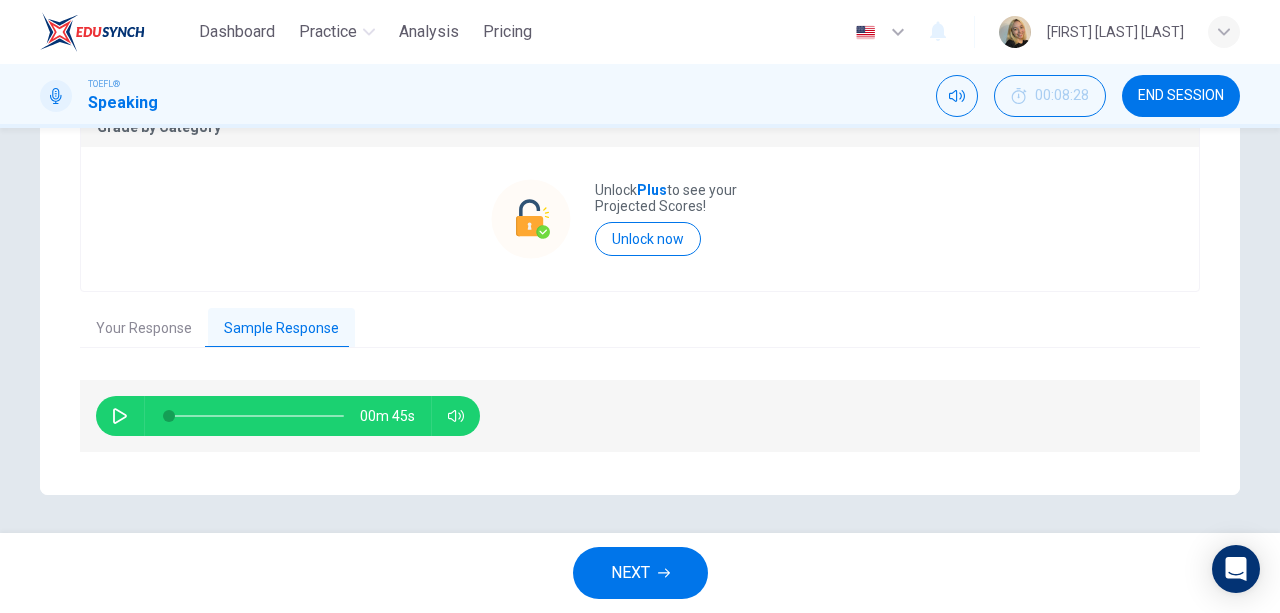 click on "NEXT" at bounding box center (630, 573) 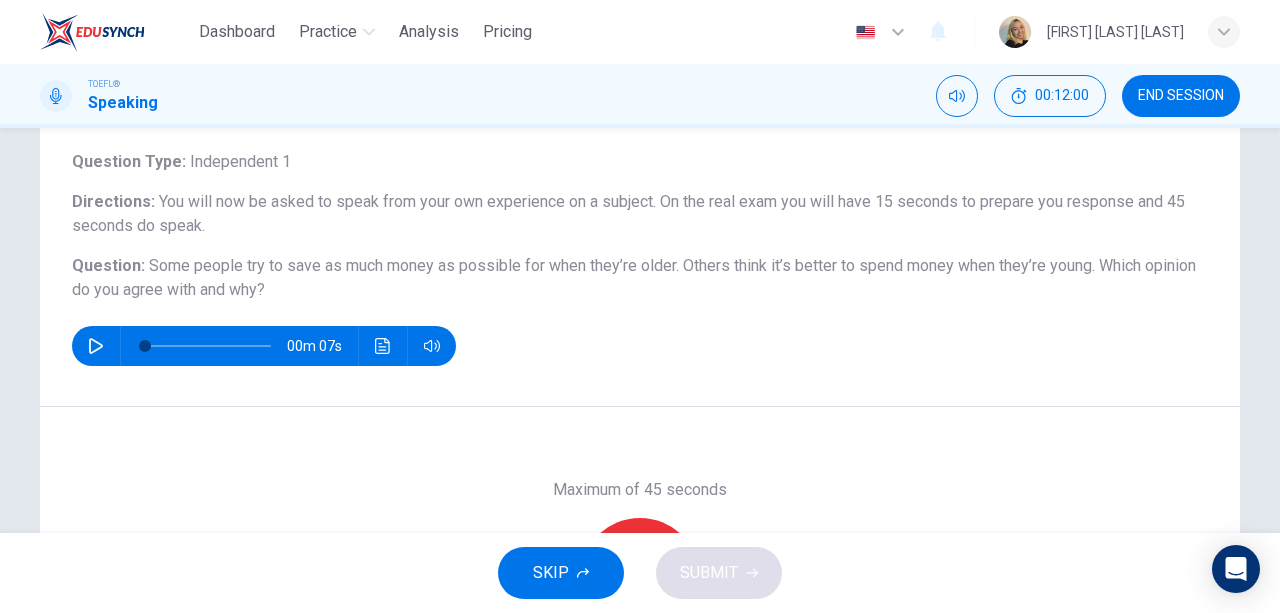 scroll, scrollTop: 114, scrollLeft: 0, axis: vertical 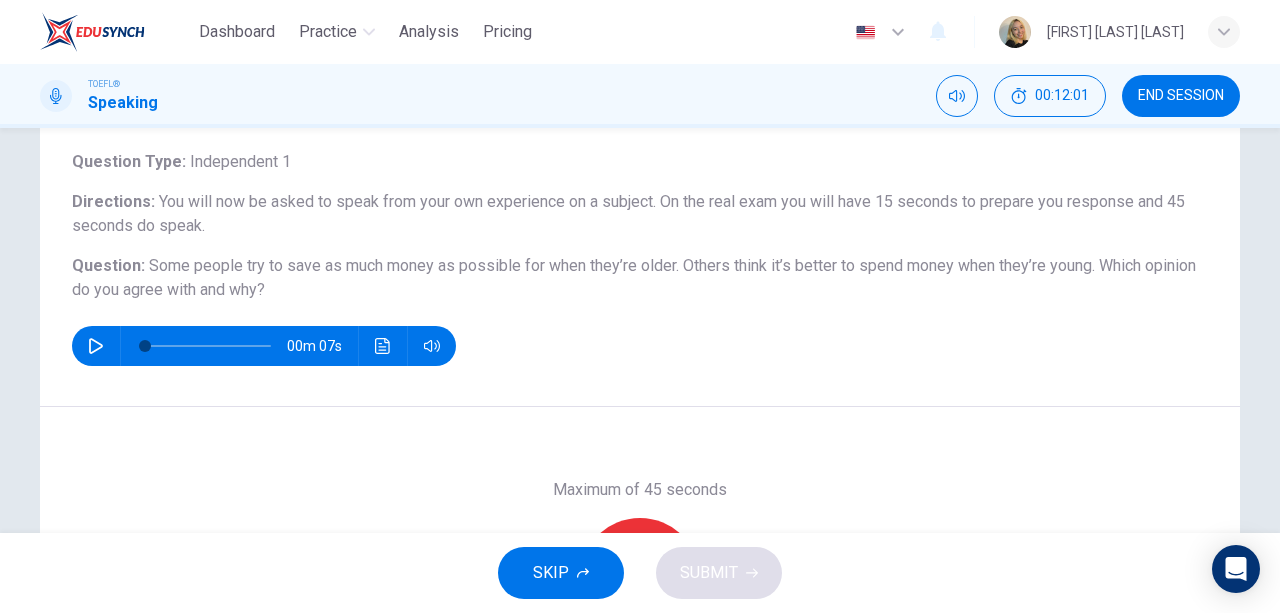 click 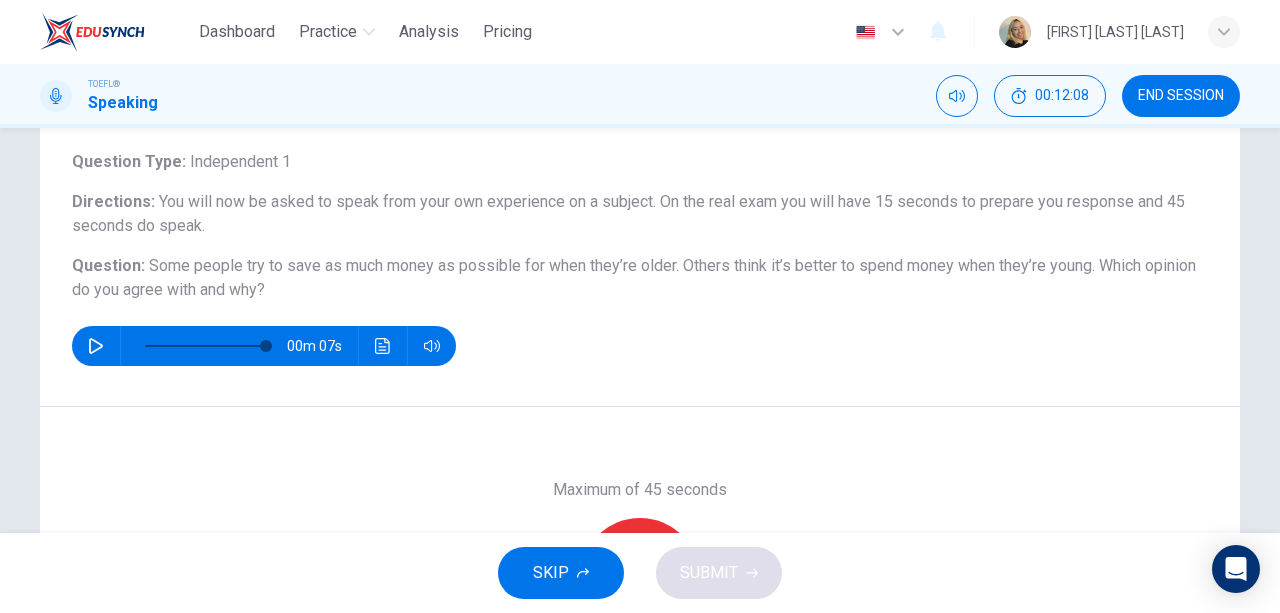 type on "0" 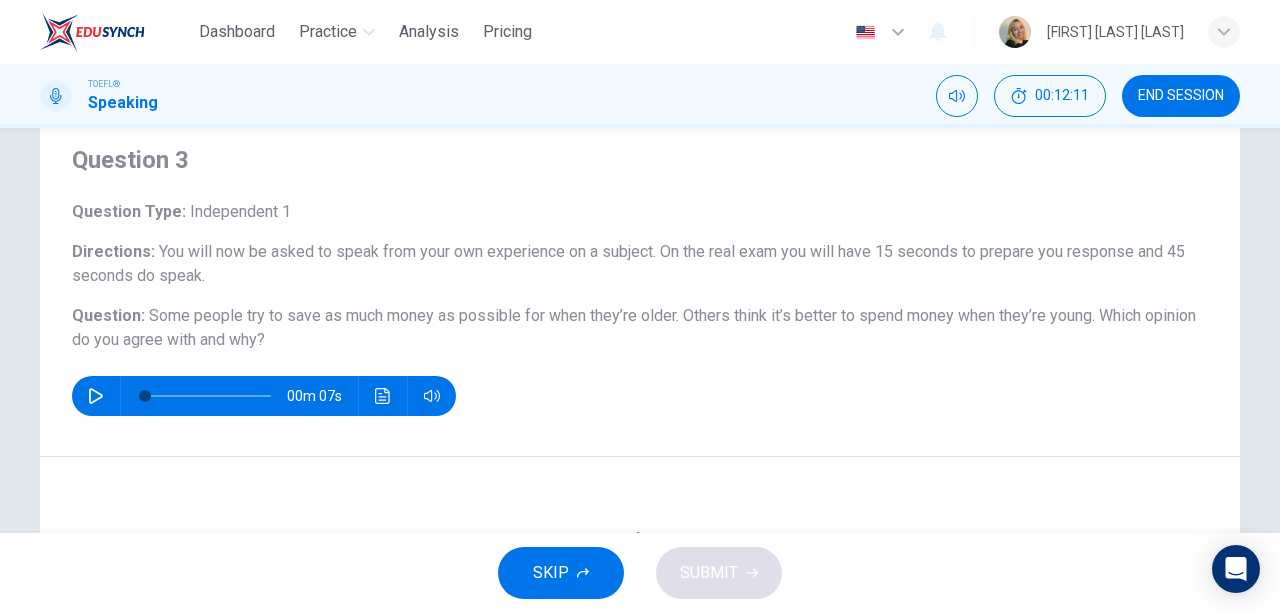 scroll, scrollTop: 67, scrollLeft: 0, axis: vertical 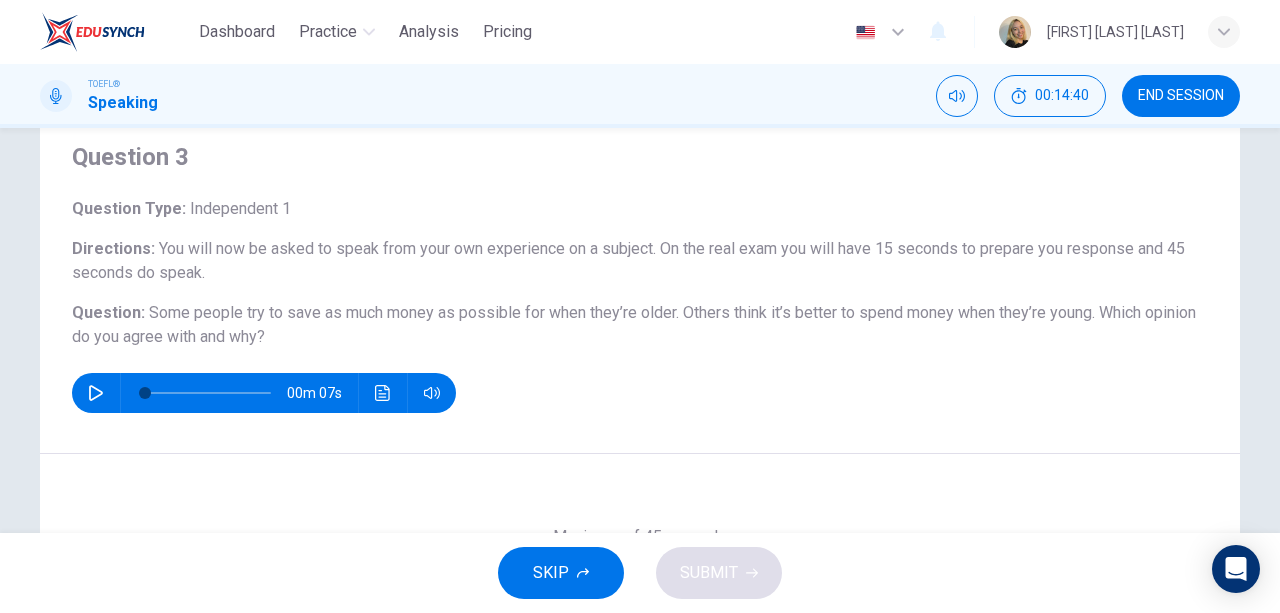 click on "00m 07s" at bounding box center (264, 393) 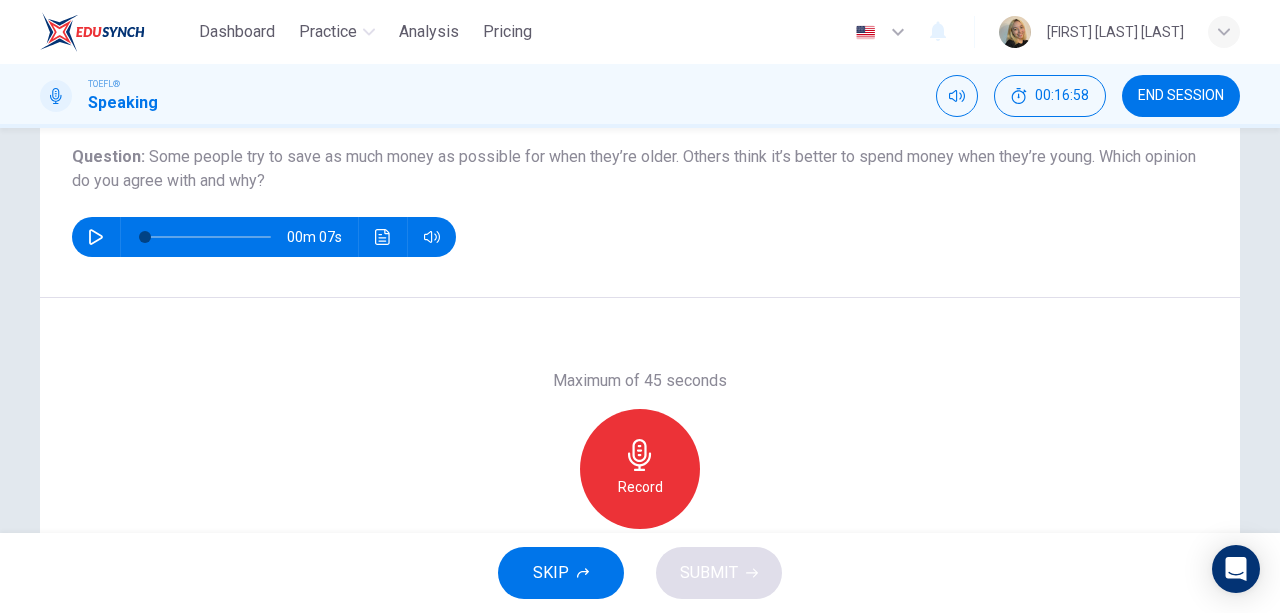scroll, scrollTop: 222, scrollLeft: 0, axis: vertical 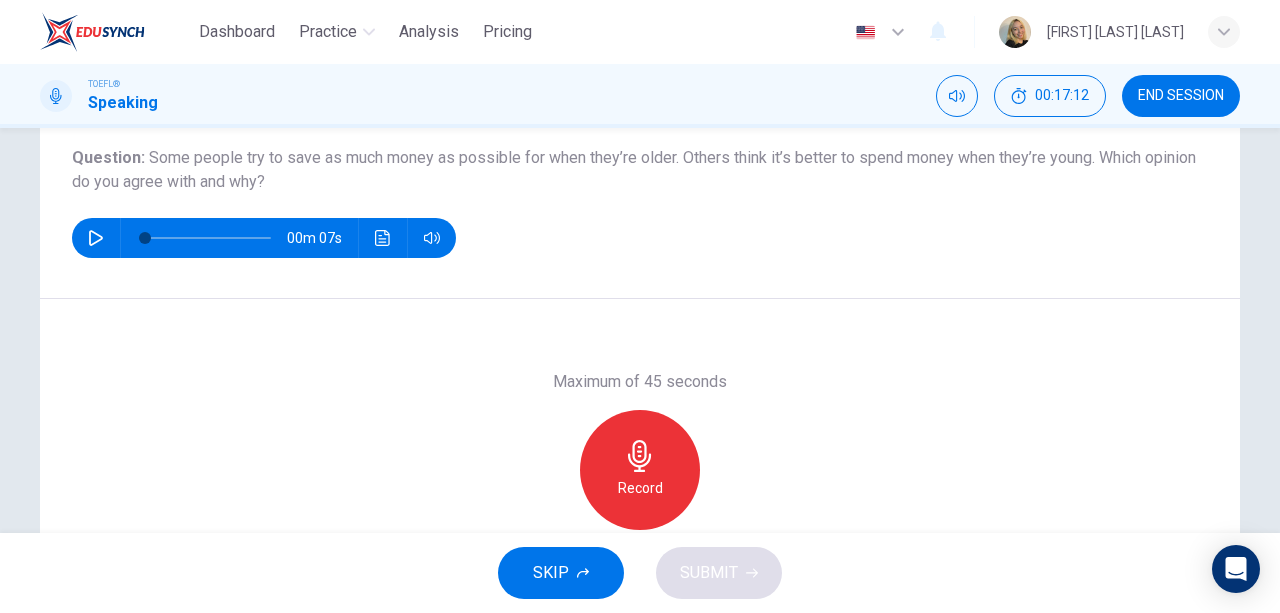 click 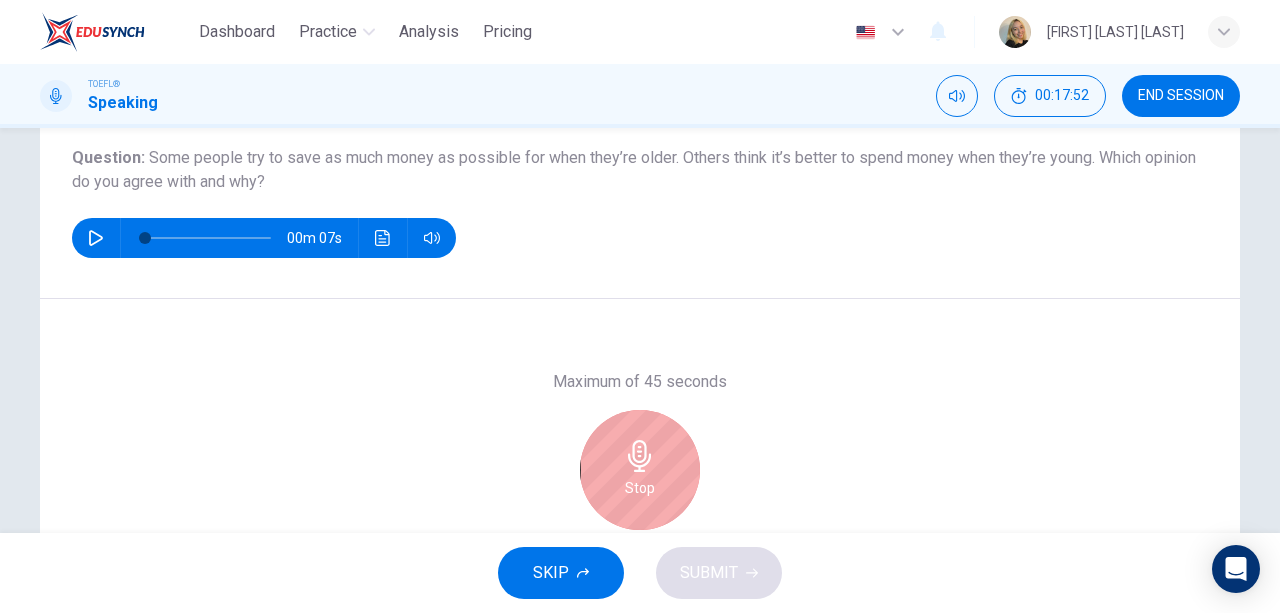 scroll, scrollTop: 349, scrollLeft: 0, axis: vertical 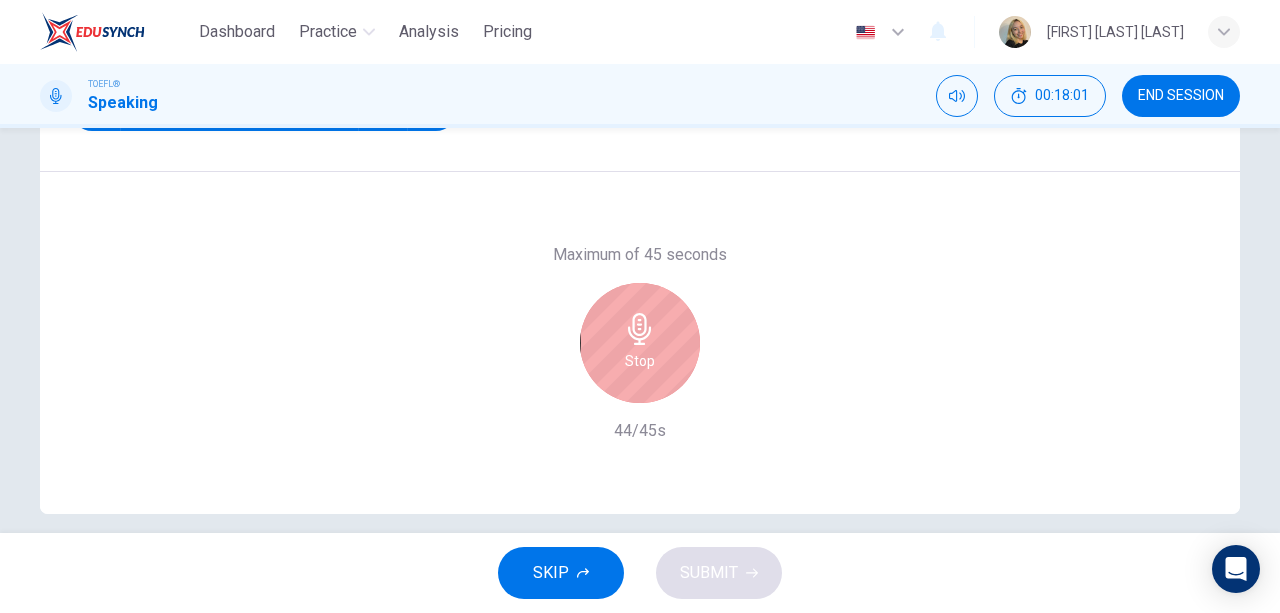 click 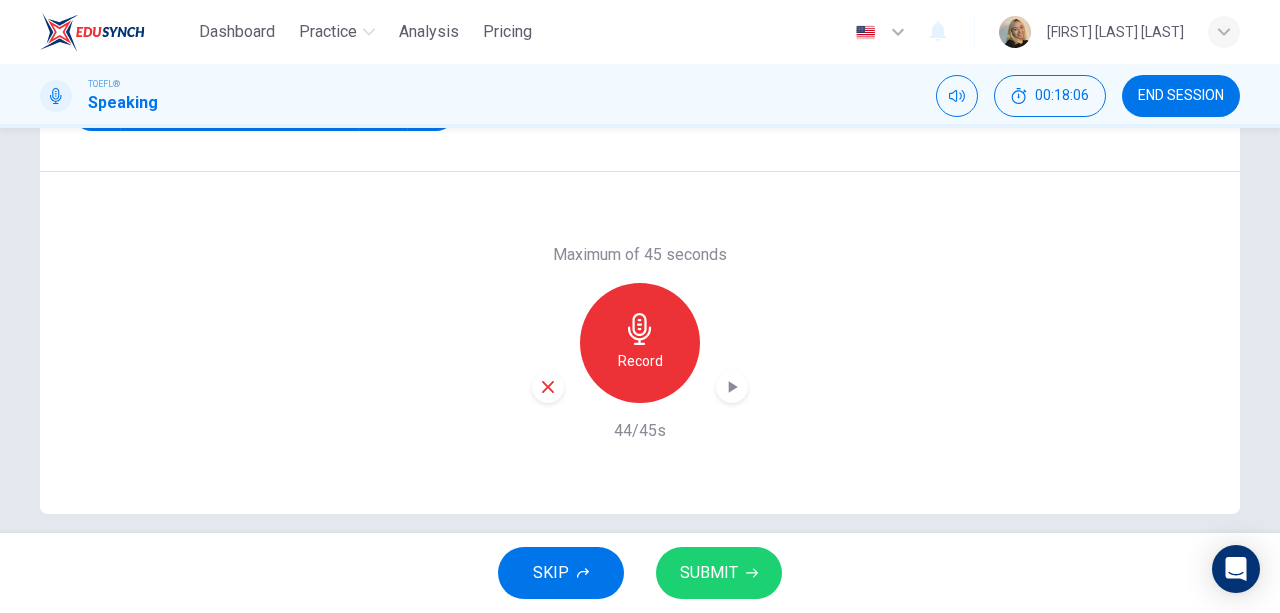 click on "SUBMIT" at bounding box center [709, 573] 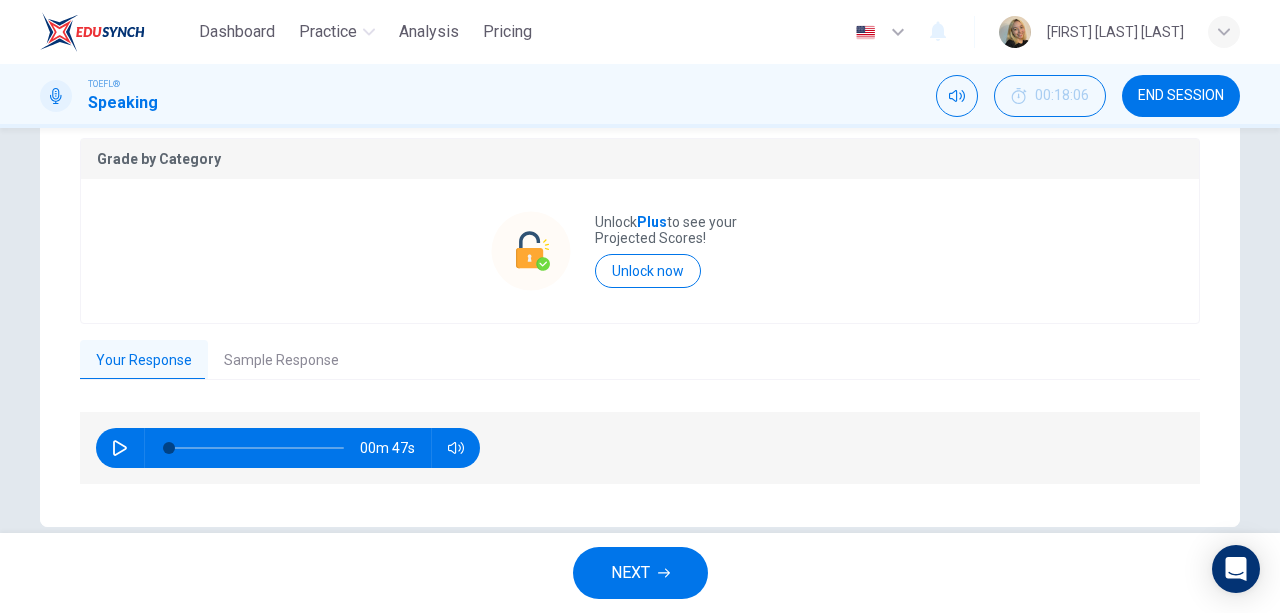 scroll, scrollTop: 454, scrollLeft: 0, axis: vertical 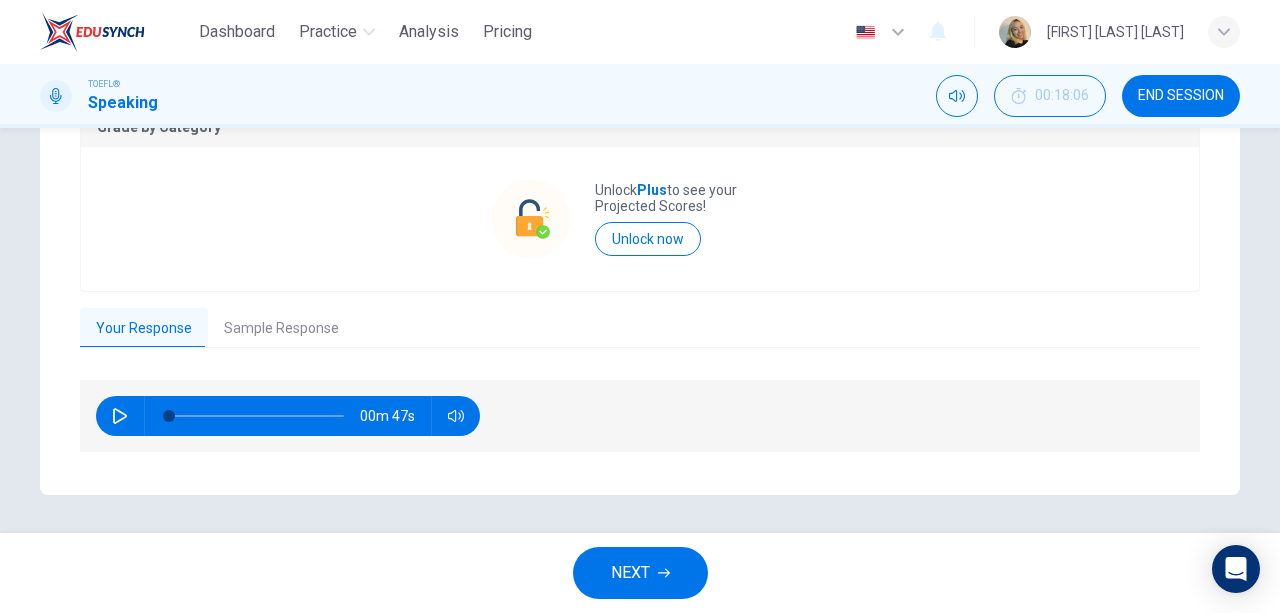 click on "Sample Response" at bounding box center (281, 329) 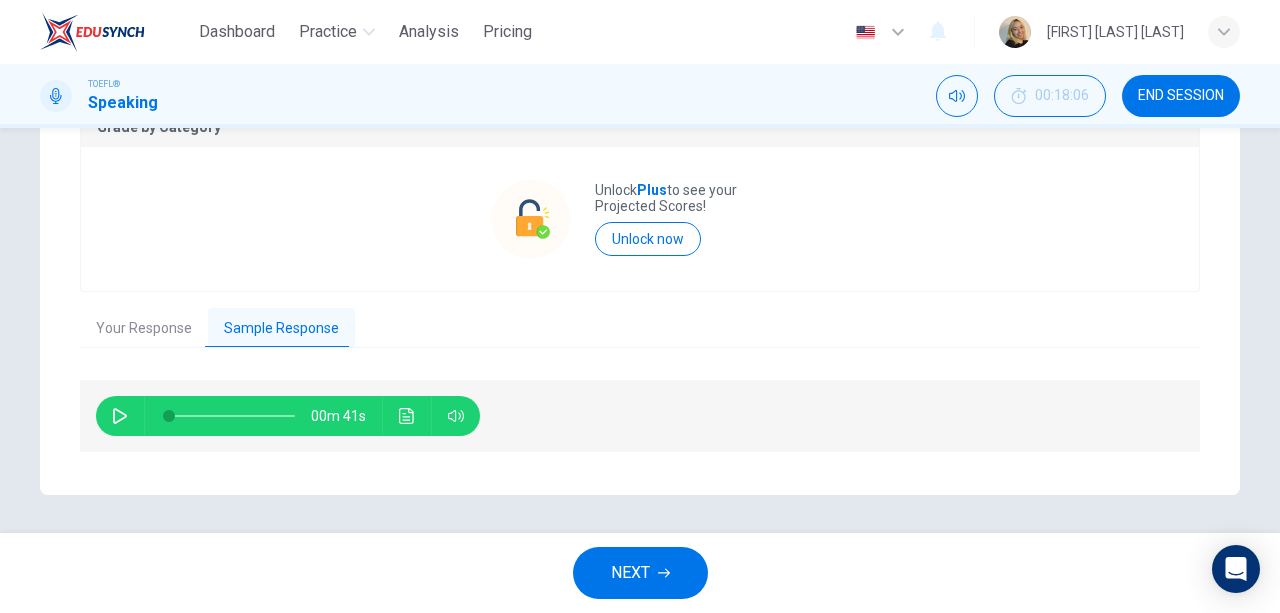 click 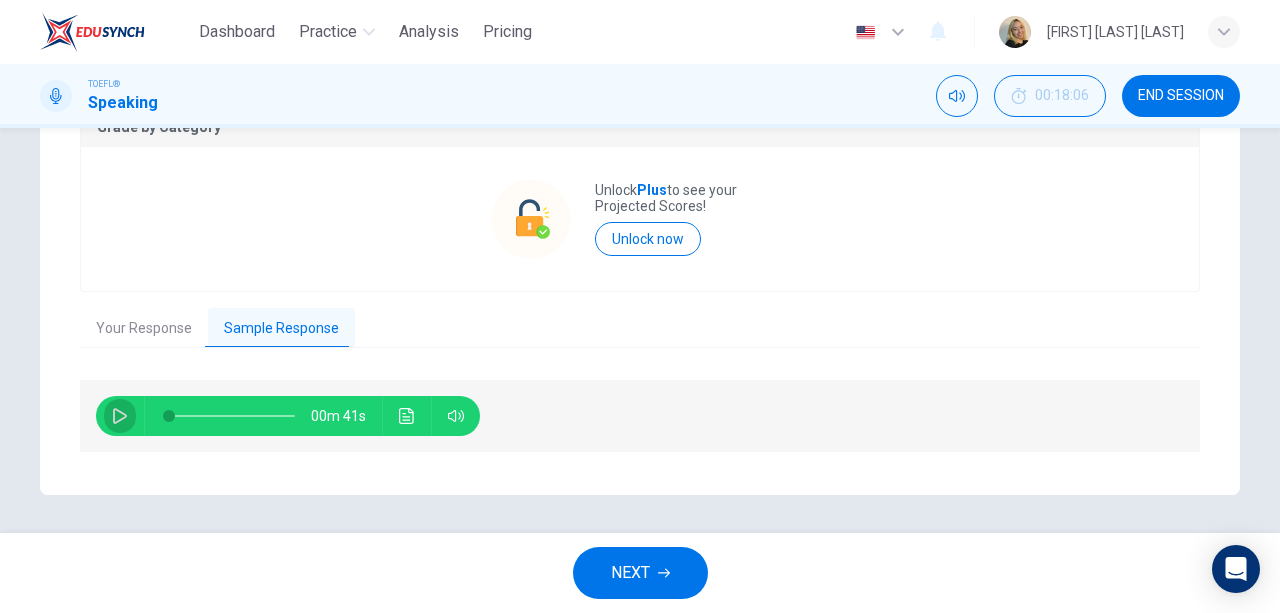 click 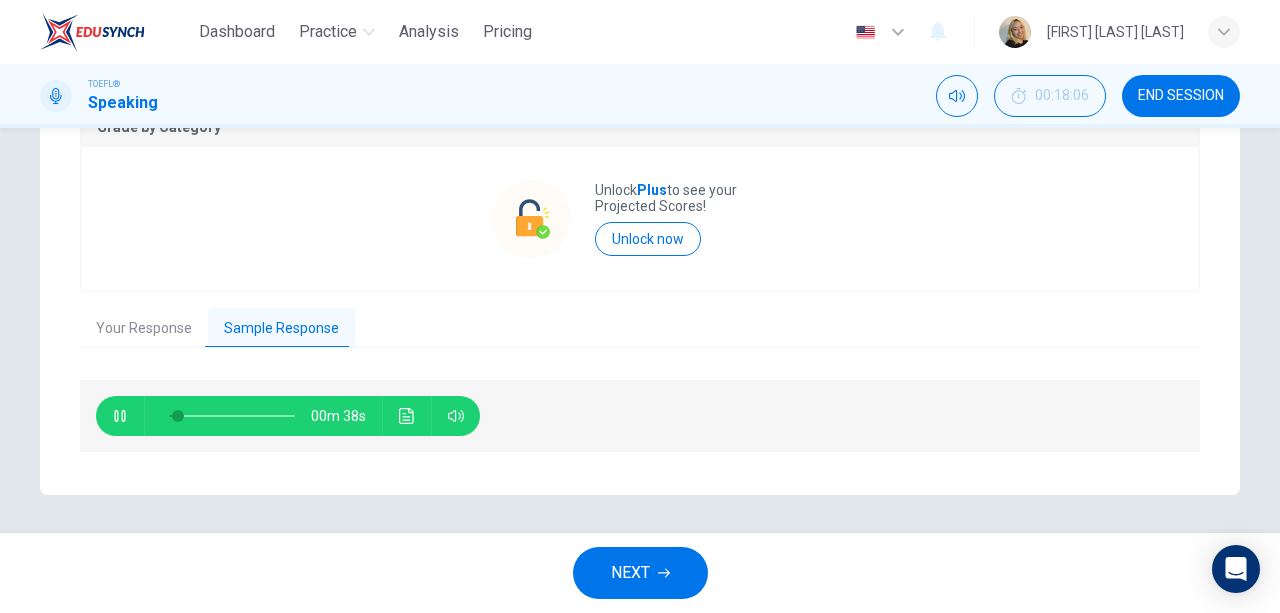 click 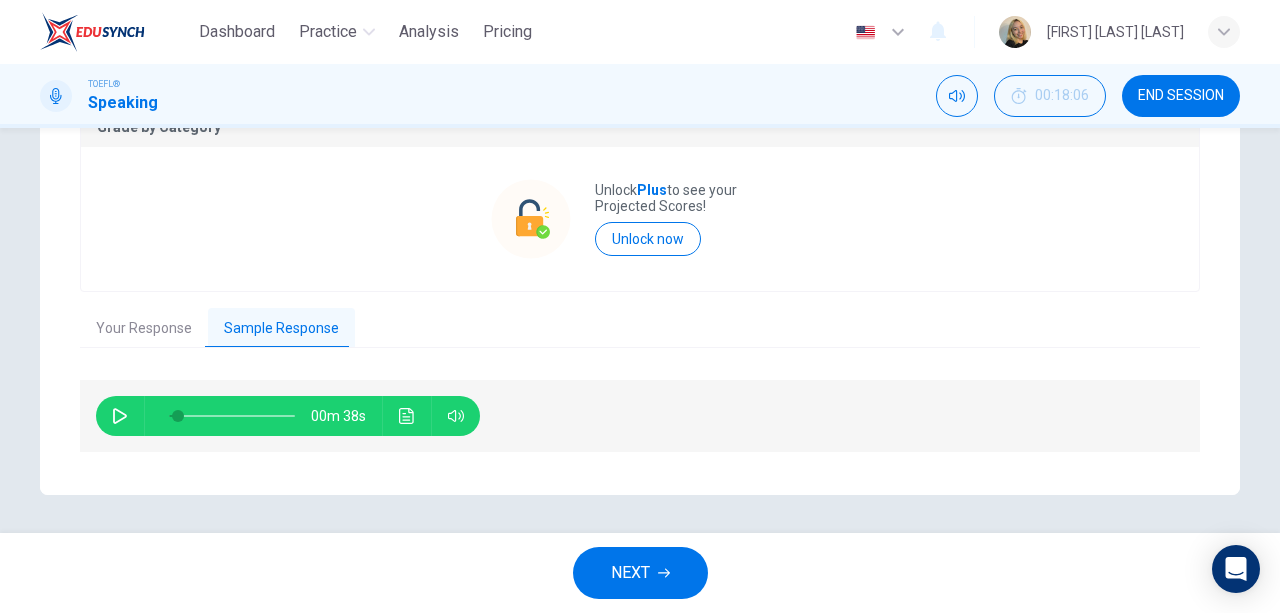 click on "NEXT" at bounding box center (630, 573) 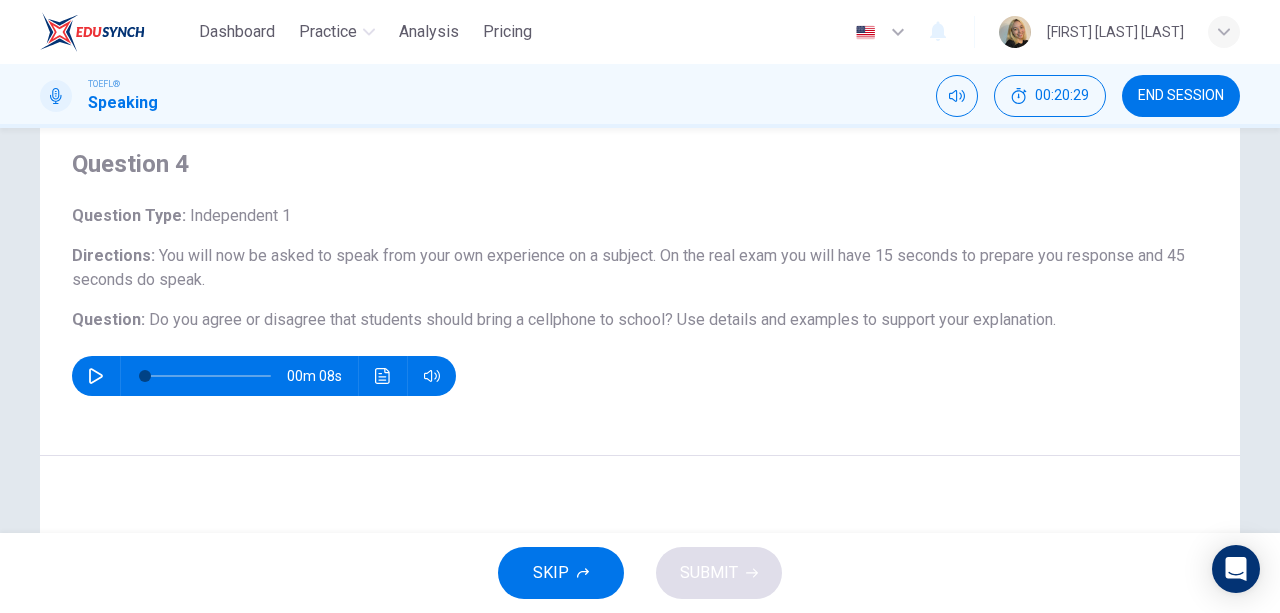 scroll, scrollTop: 58, scrollLeft: 0, axis: vertical 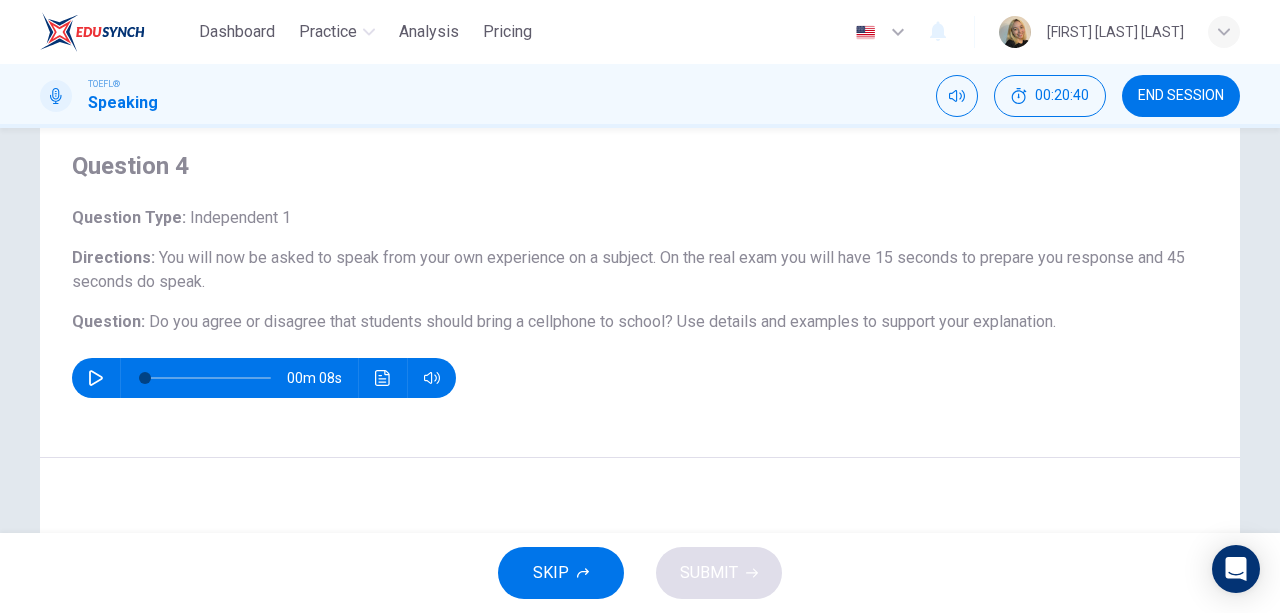 click 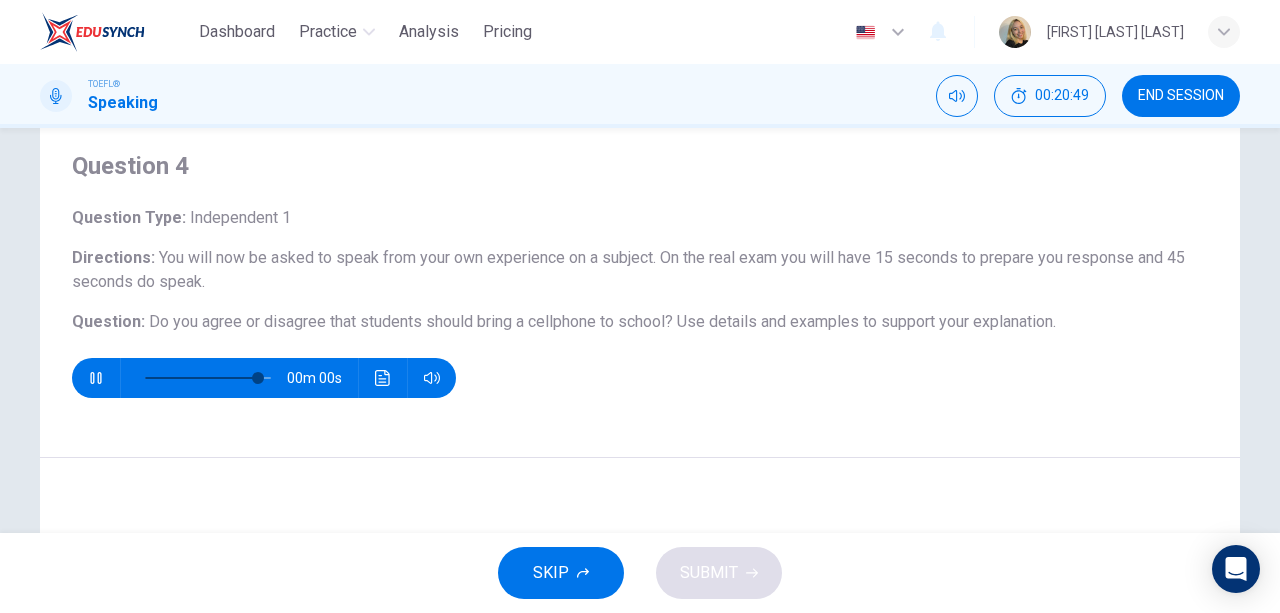type on "0" 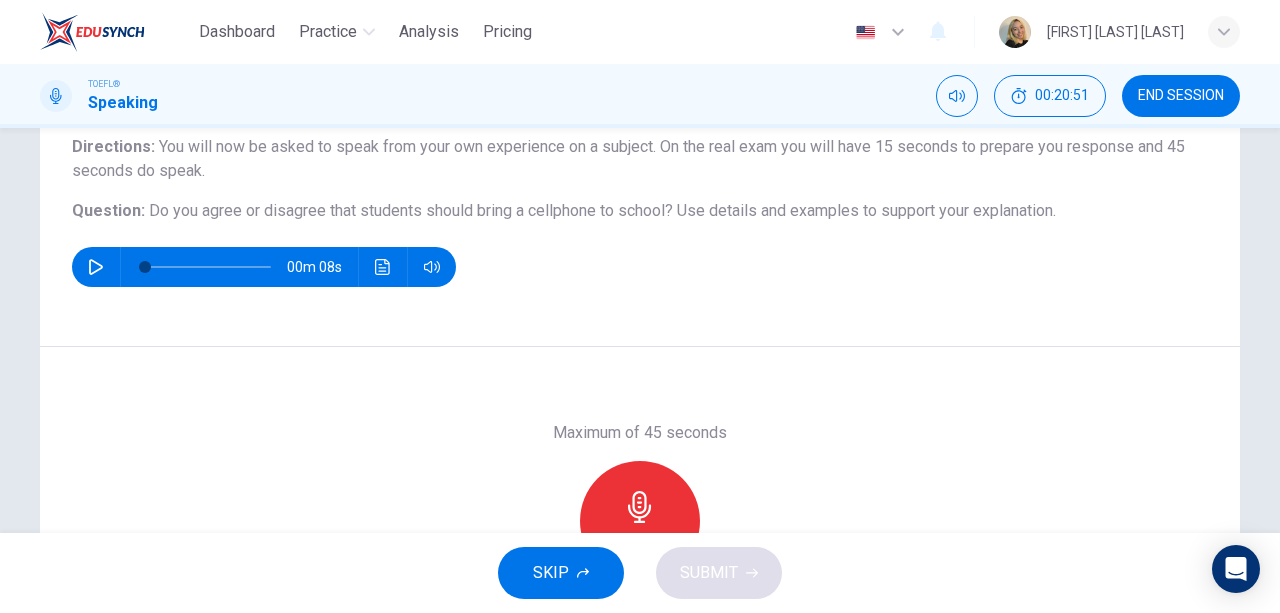 scroll, scrollTop: 370, scrollLeft: 0, axis: vertical 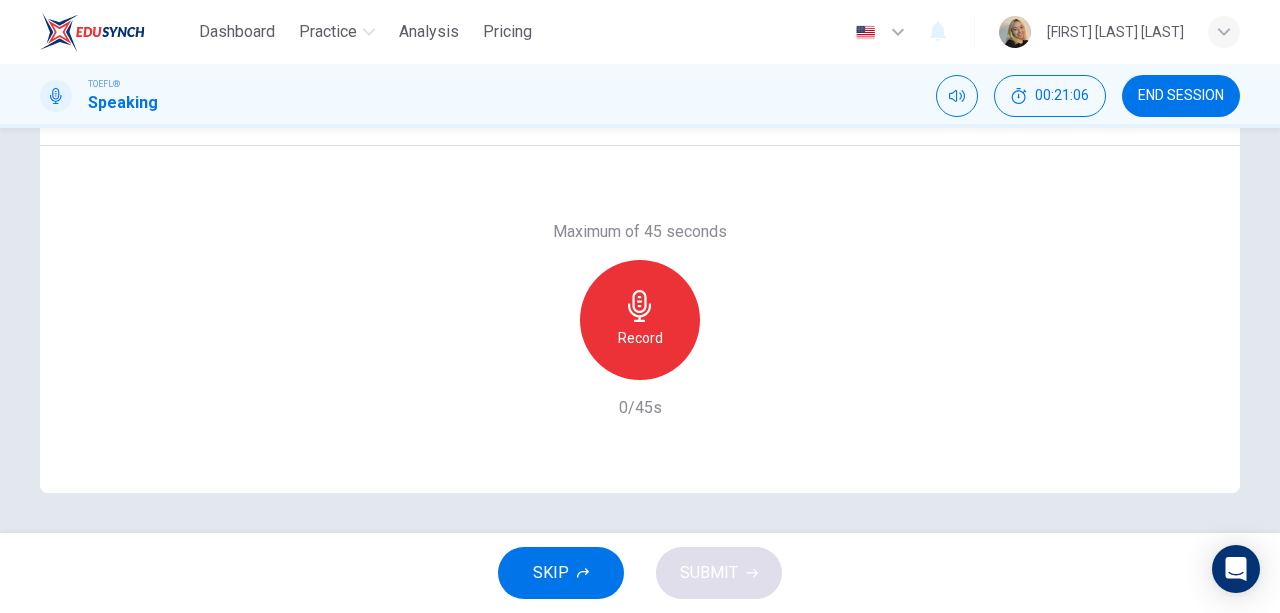 click on "Record" at bounding box center (640, 338) 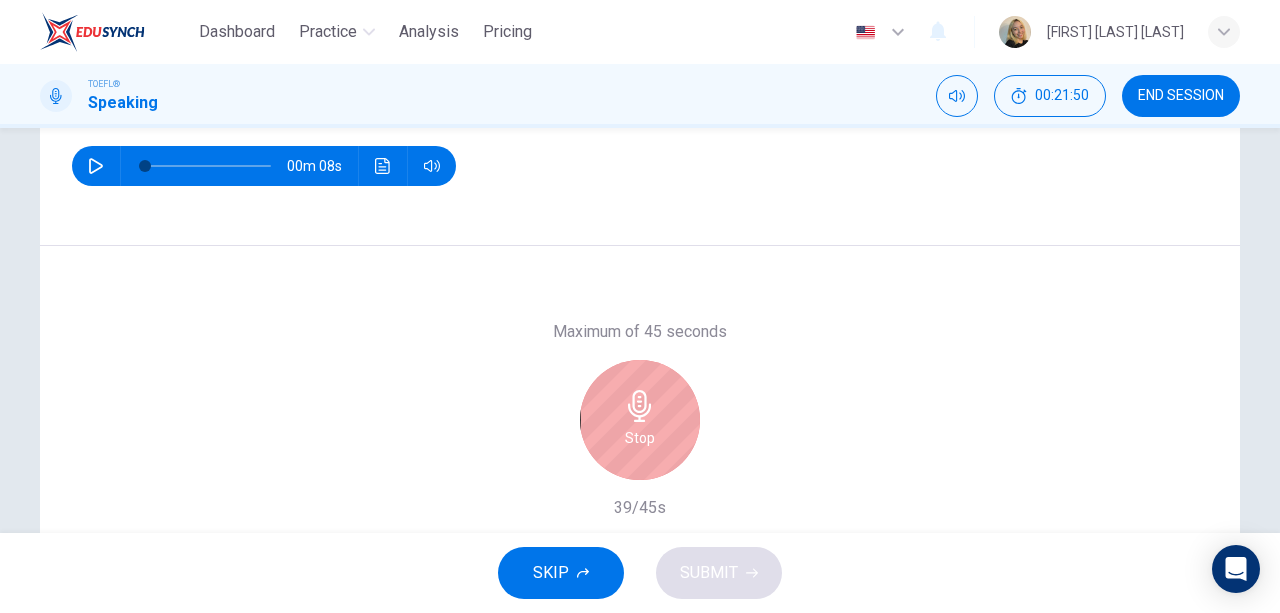scroll, scrollTop: 370, scrollLeft: 0, axis: vertical 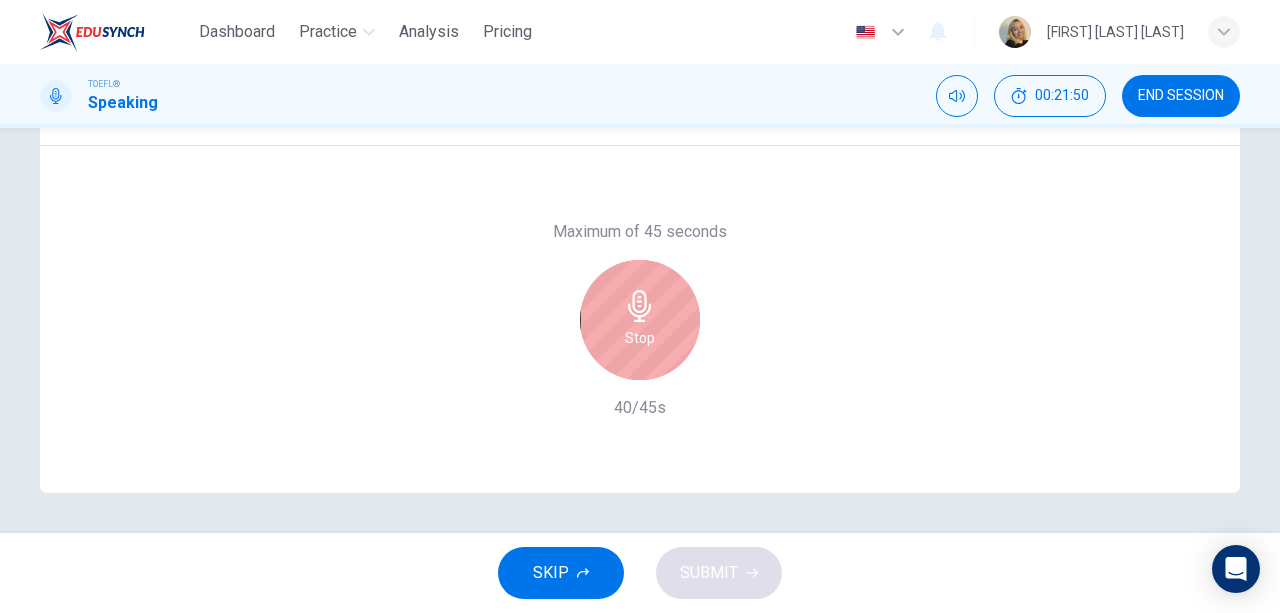 click on "Stop" at bounding box center (640, 338) 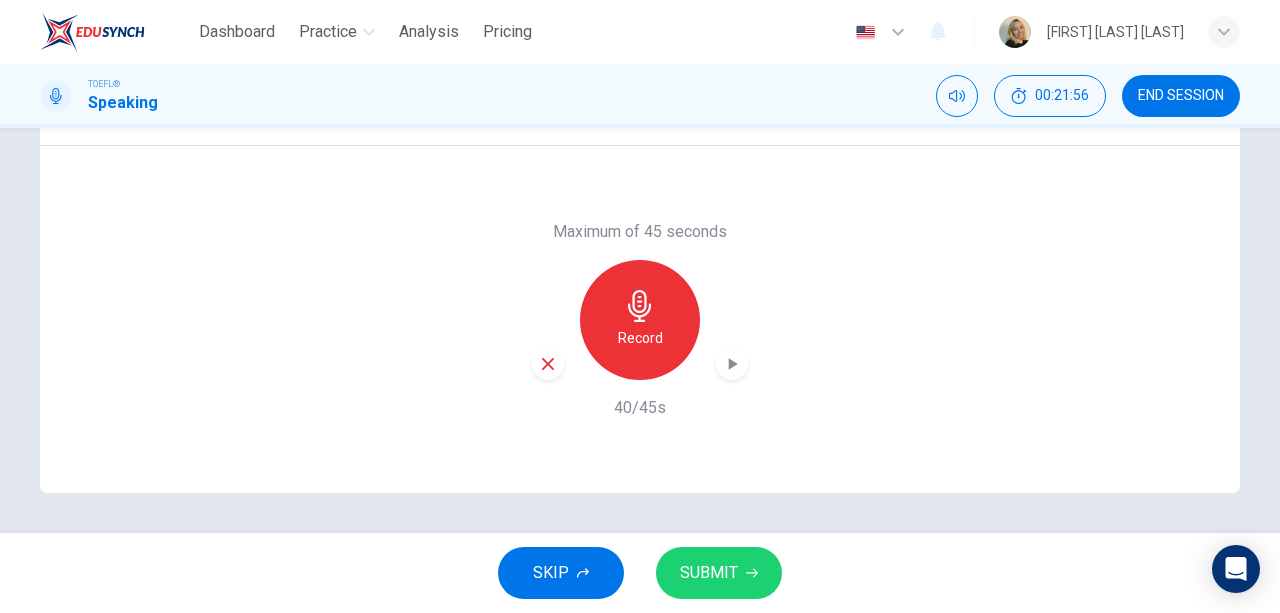 click on "SUBMIT" at bounding box center (709, 573) 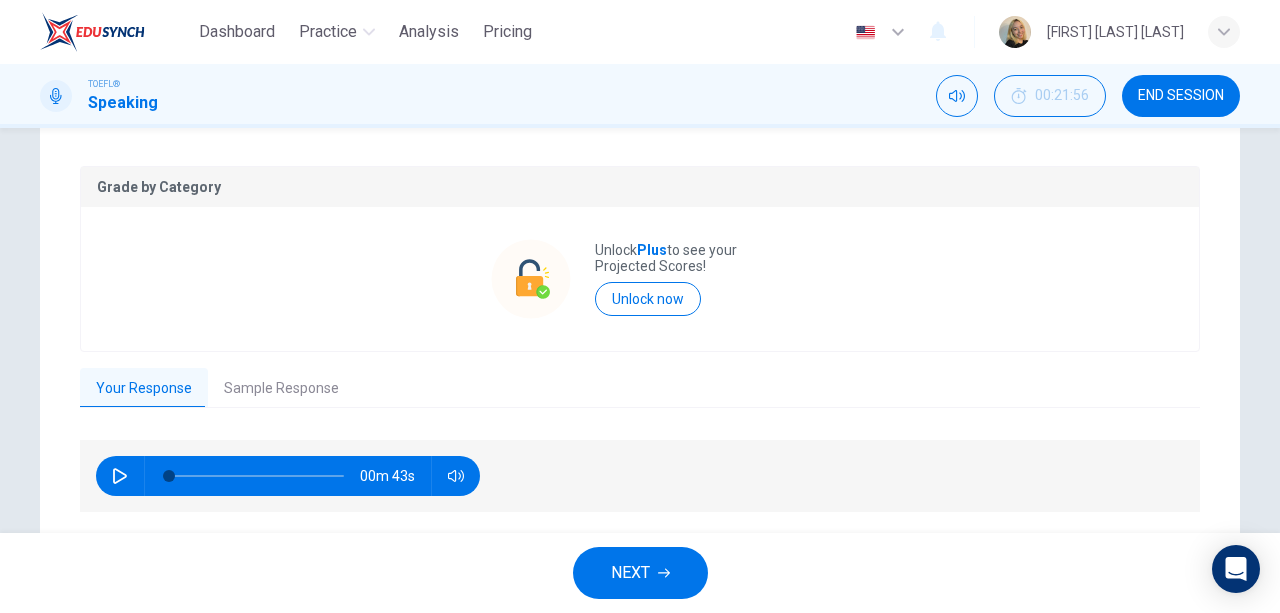 scroll, scrollTop: 430, scrollLeft: 0, axis: vertical 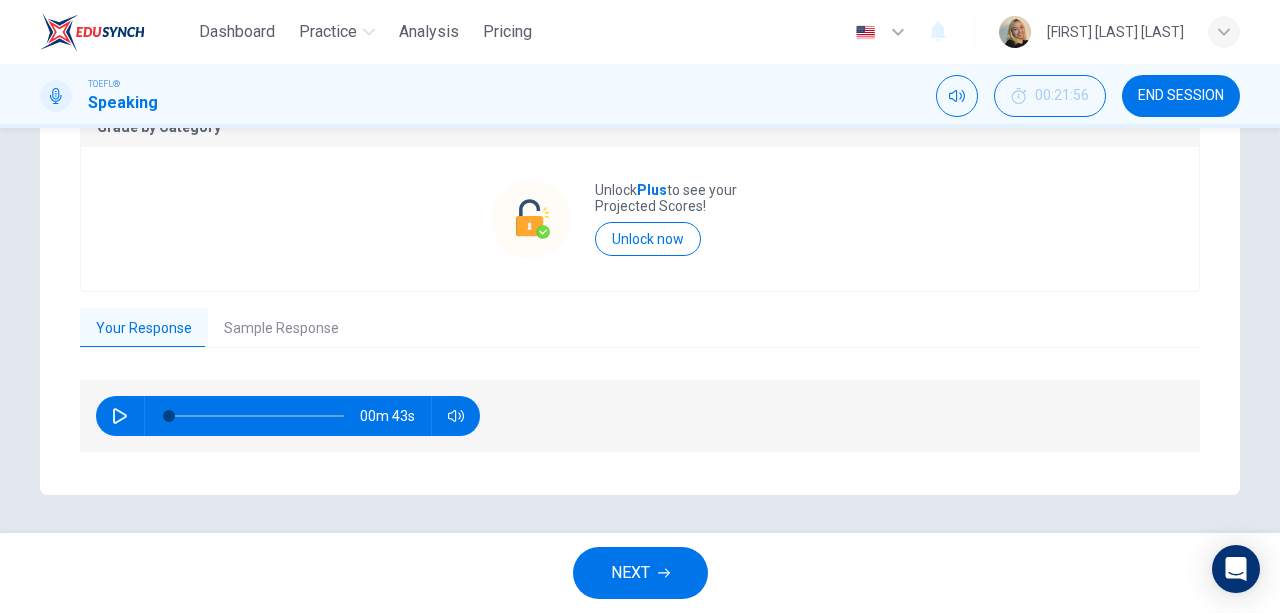 click on "Sample Response" at bounding box center (281, 329) 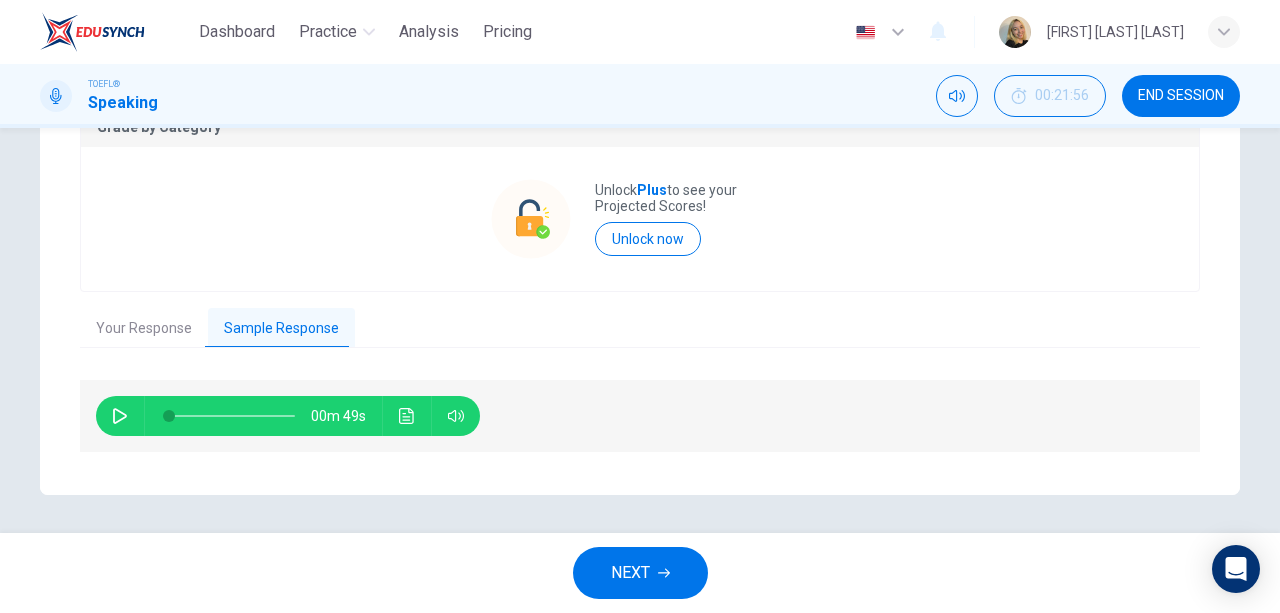 click 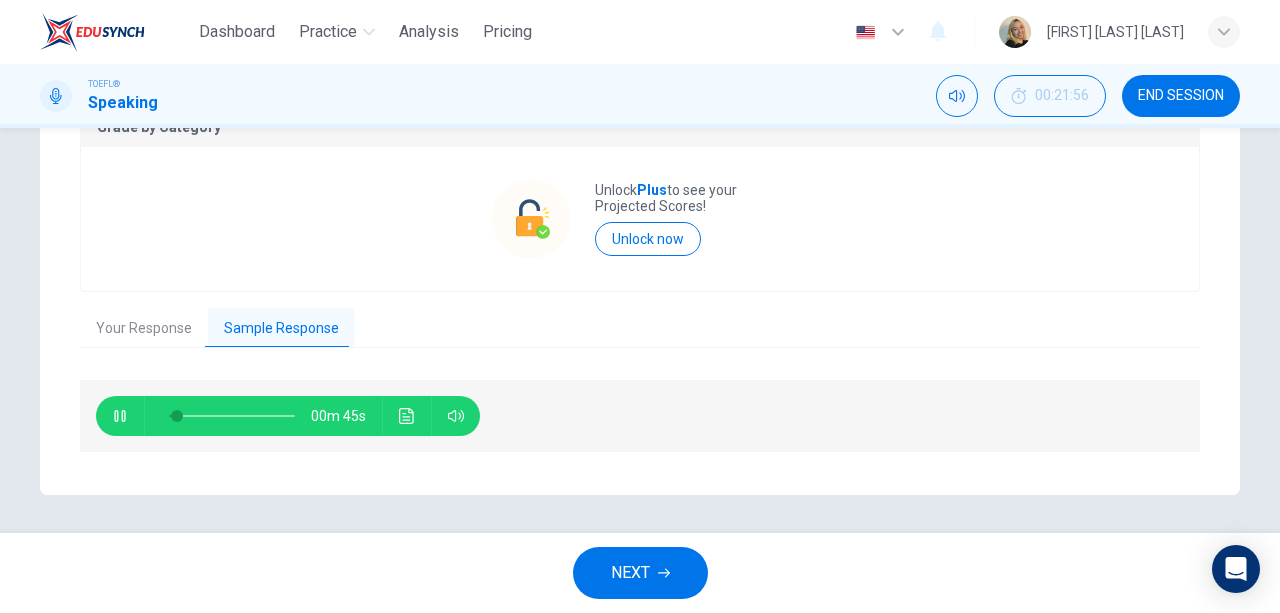 type on "8" 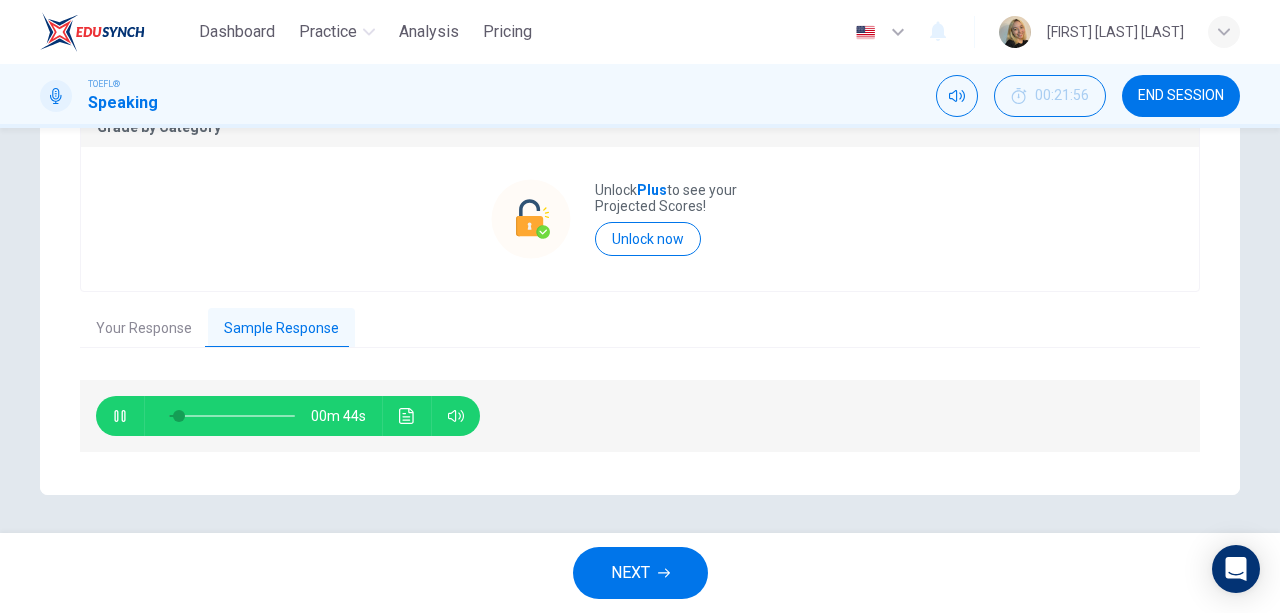 type 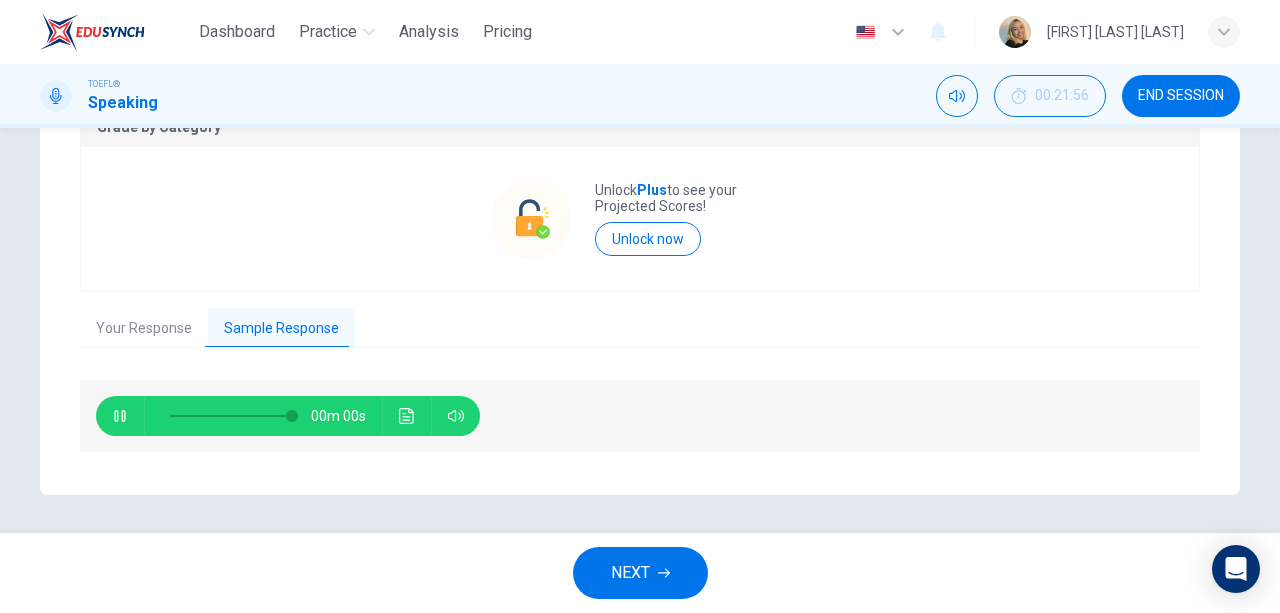type on "0" 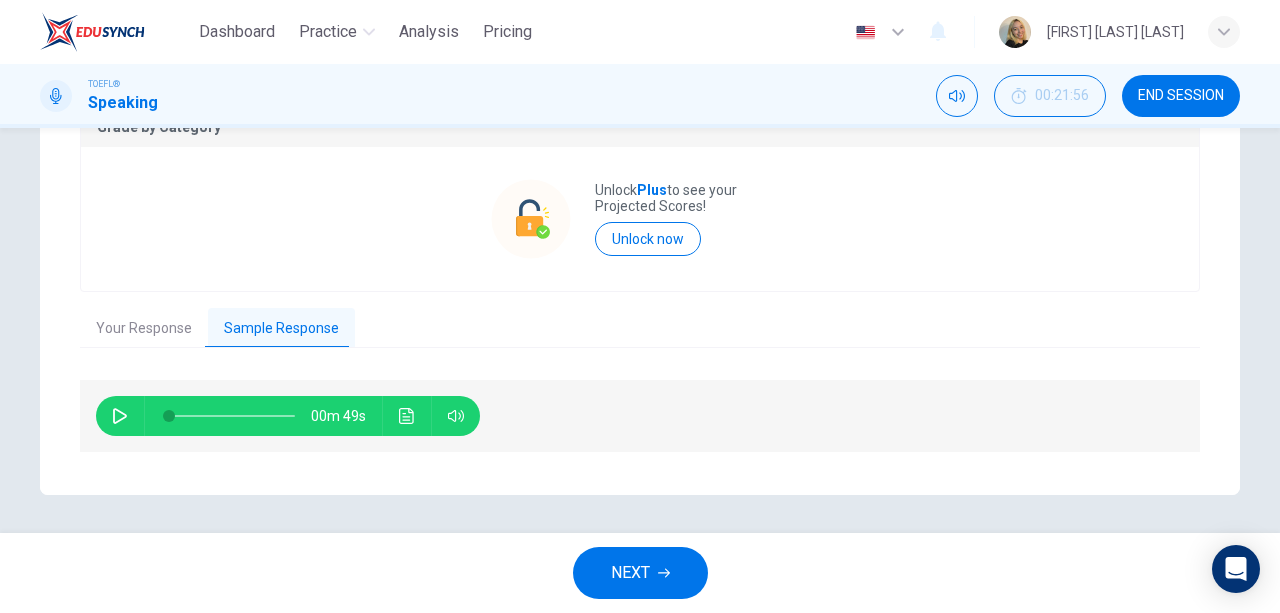 click on "NEXT" at bounding box center [630, 573] 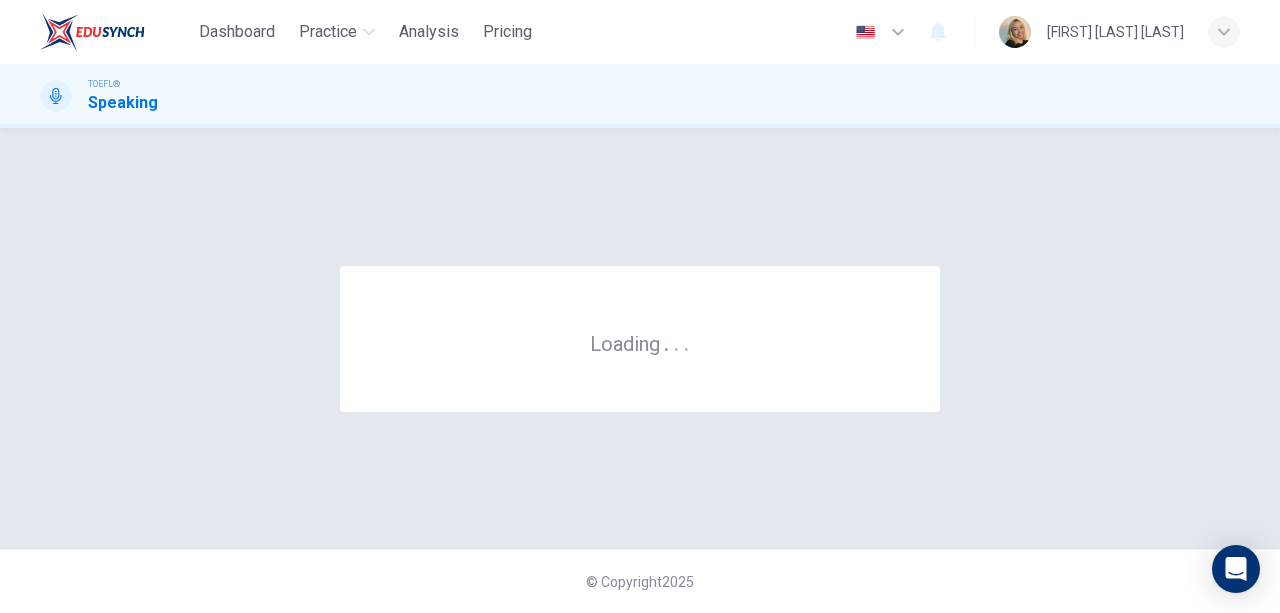 scroll, scrollTop: 0, scrollLeft: 0, axis: both 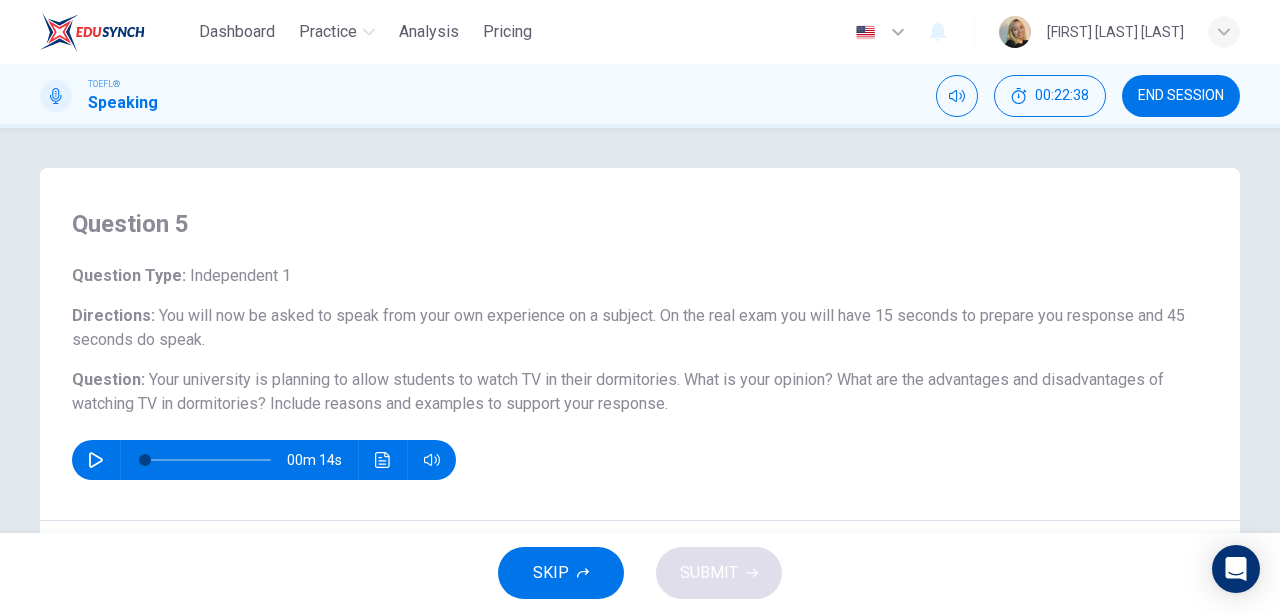 click 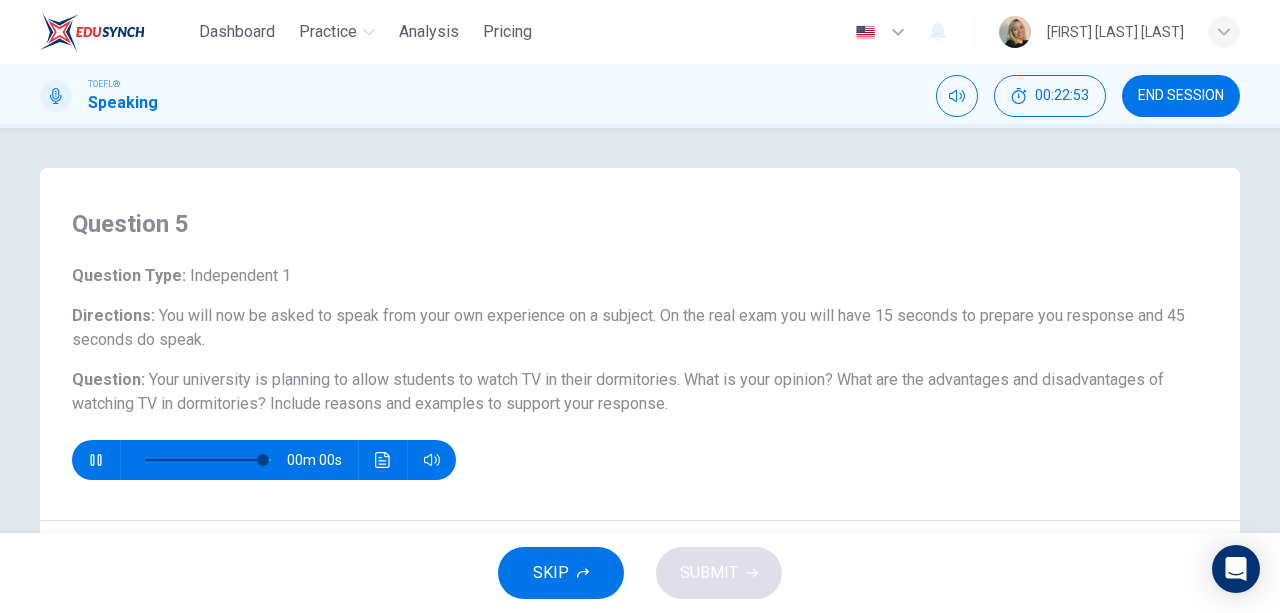 type on "0" 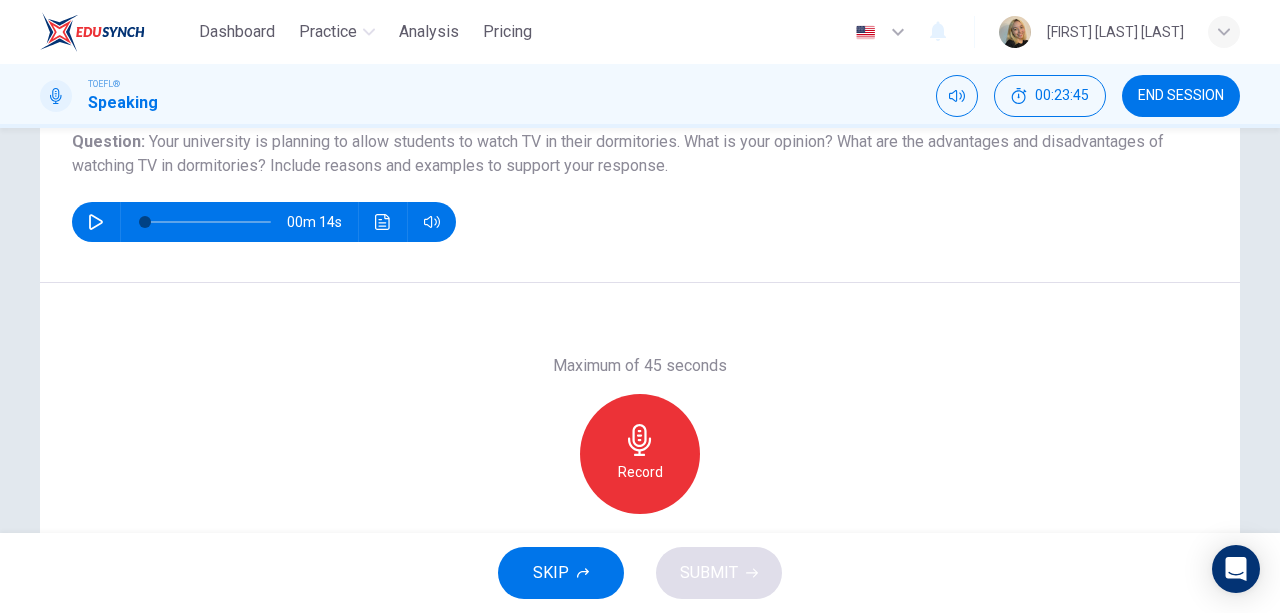 scroll, scrollTop: 240, scrollLeft: 0, axis: vertical 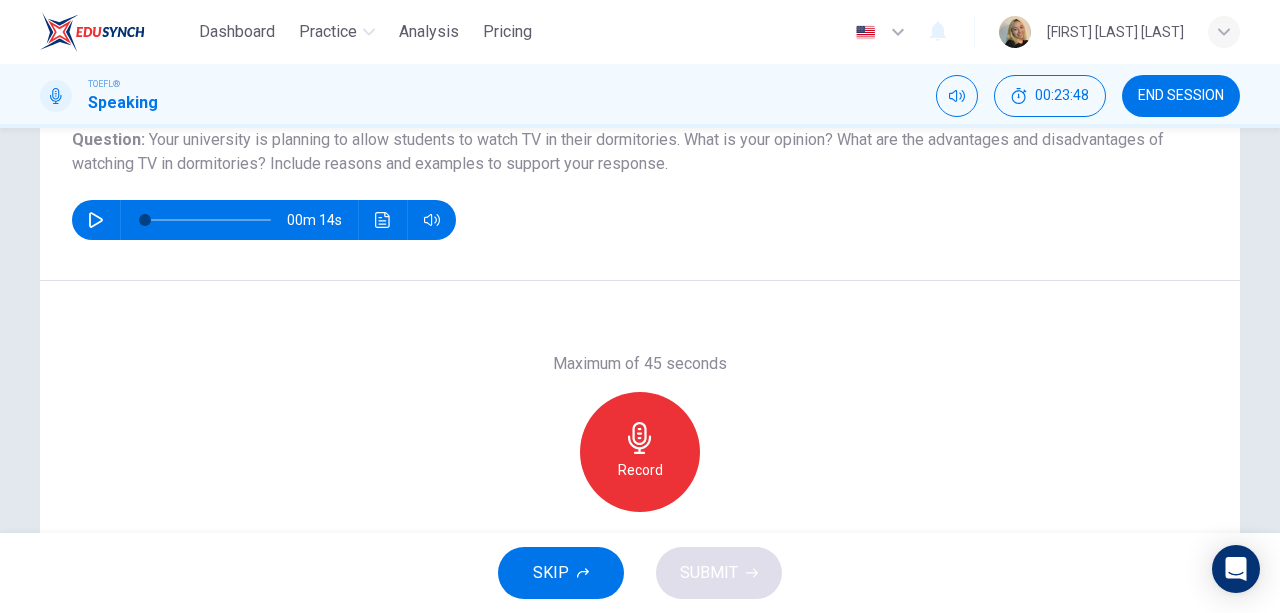 click 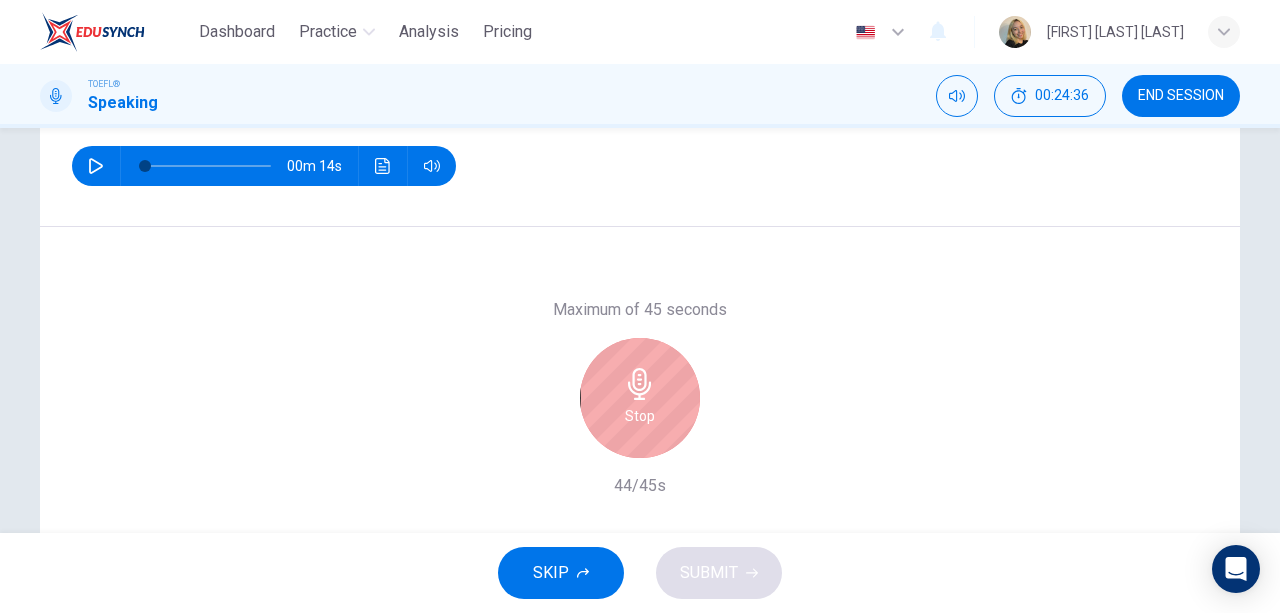 scroll, scrollTop: 370, scrollLeft: 0, axis: vertical 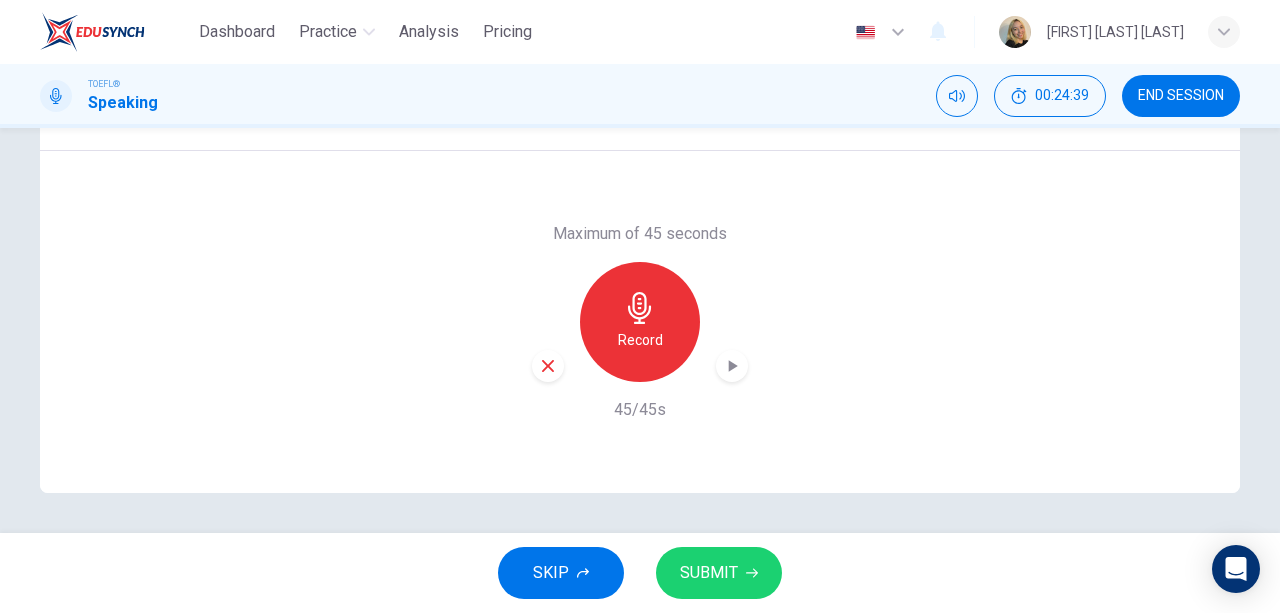 click on "SUBMIT" at bounding box center [709, 573] 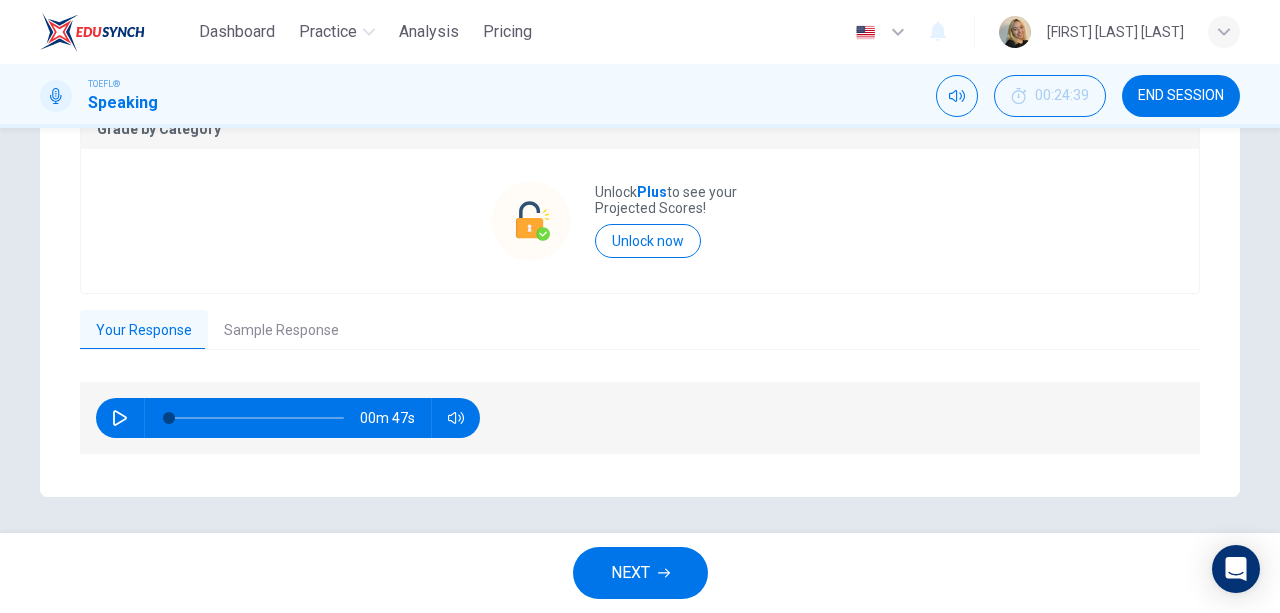 scroll, scrollTop: 454, scrollLeft: 0, axis: vertical 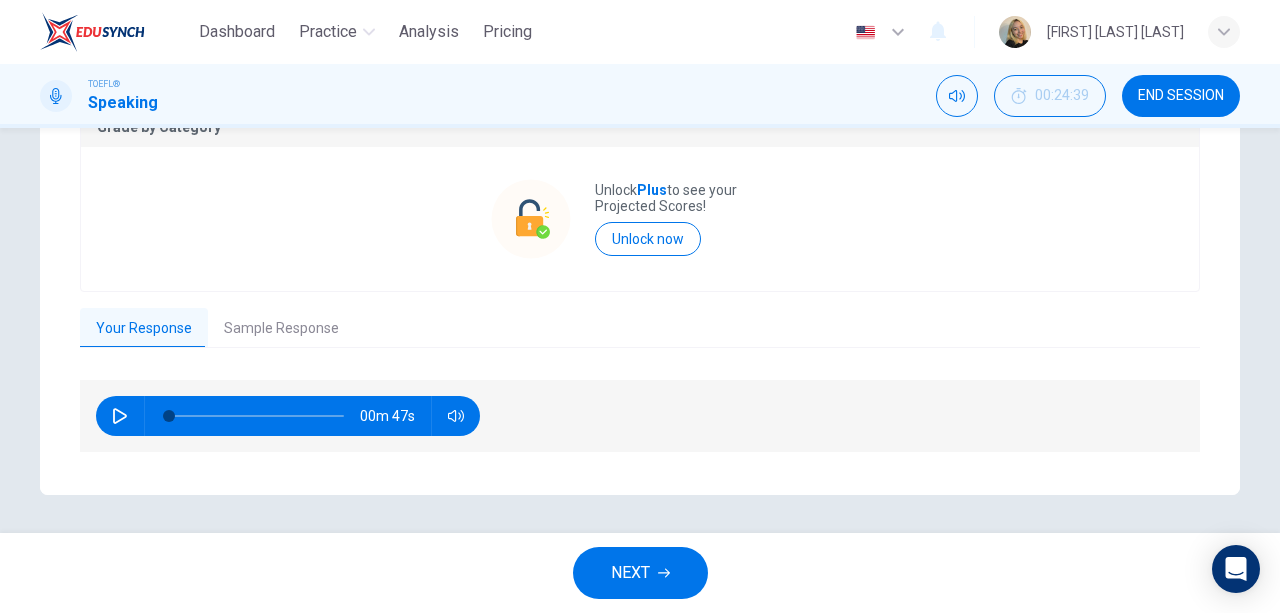 click on "Sample Response" at bounding box center (281, 329) 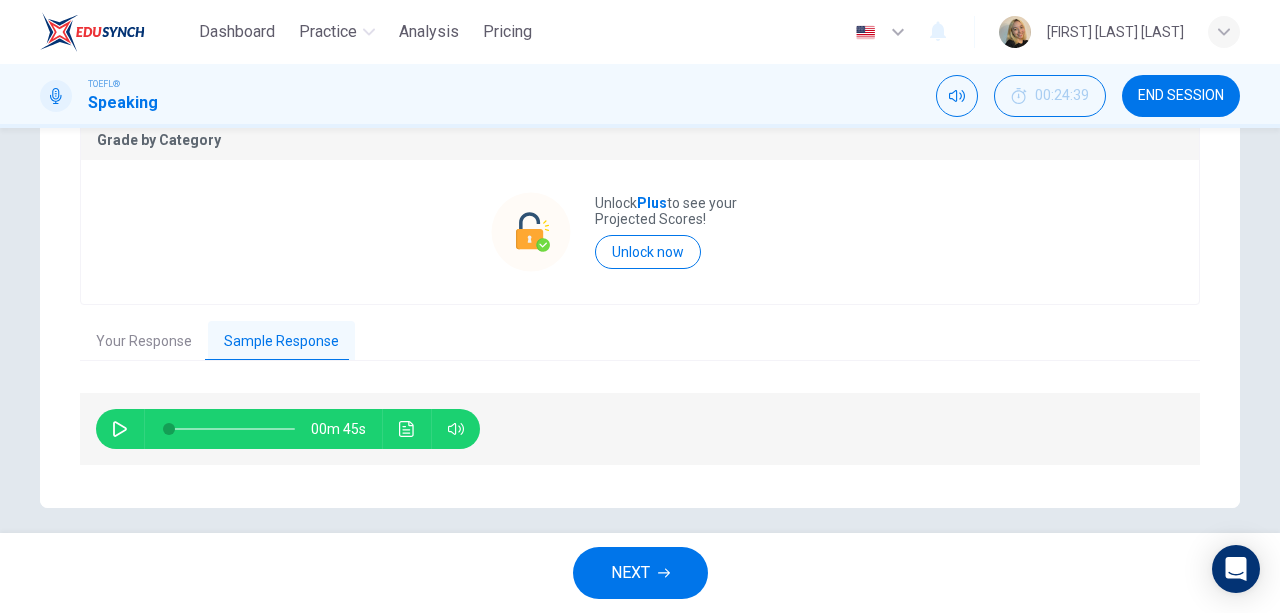 scroll, scrollTop: 454, scrollLeft: 0, axis: vertical 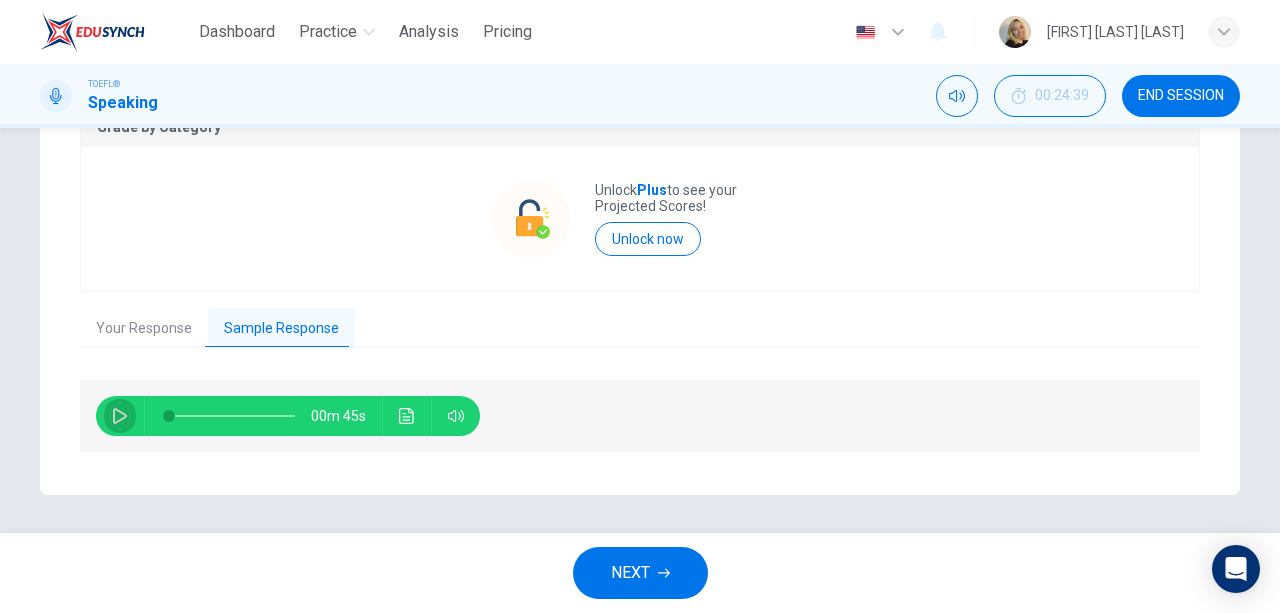 click 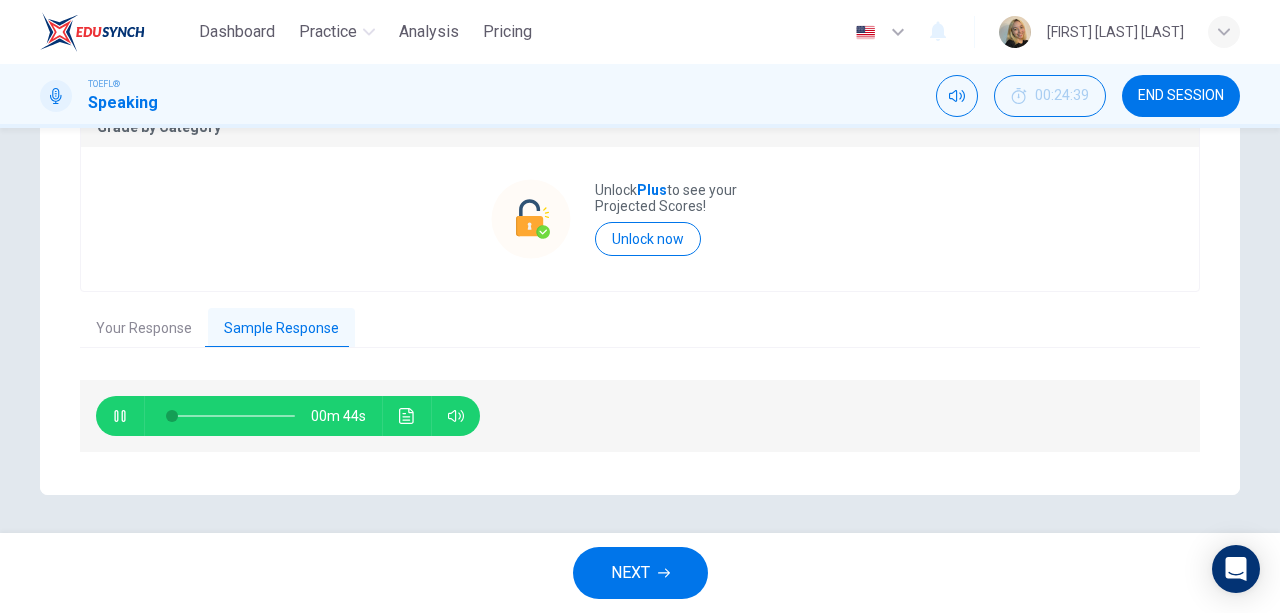 click 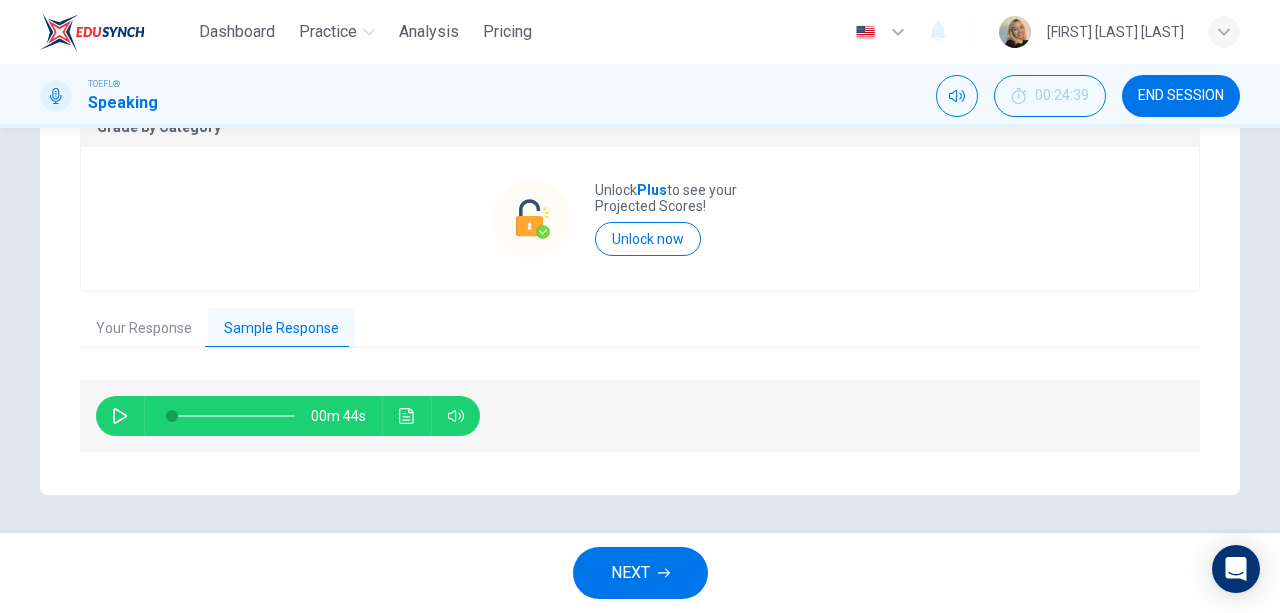 click 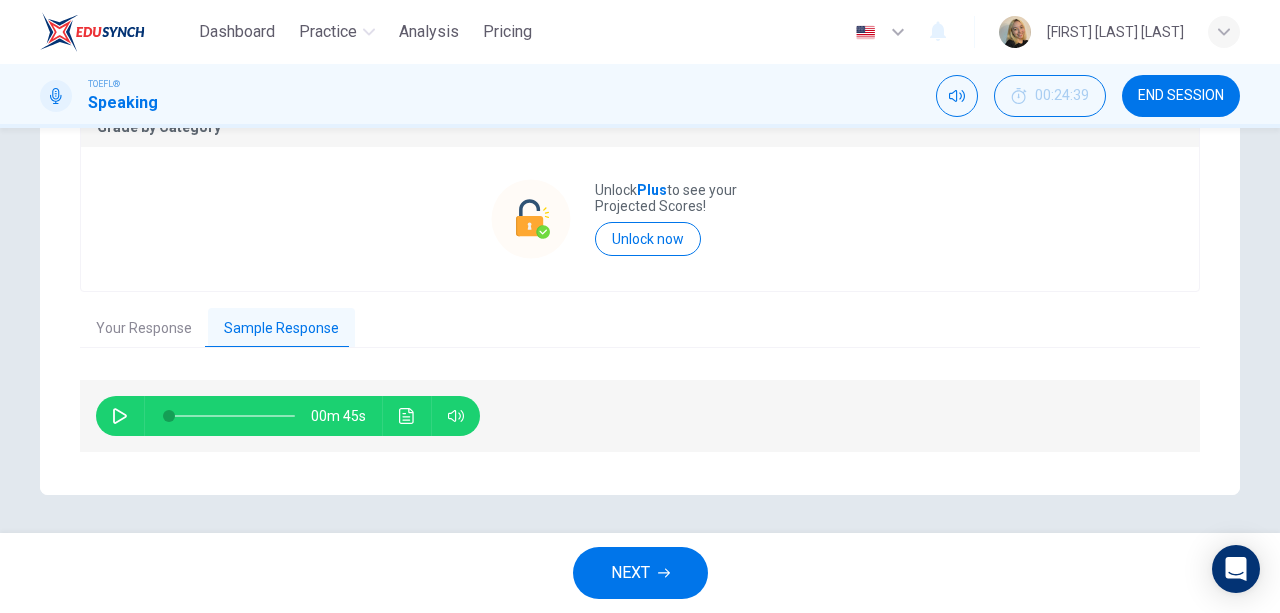 click 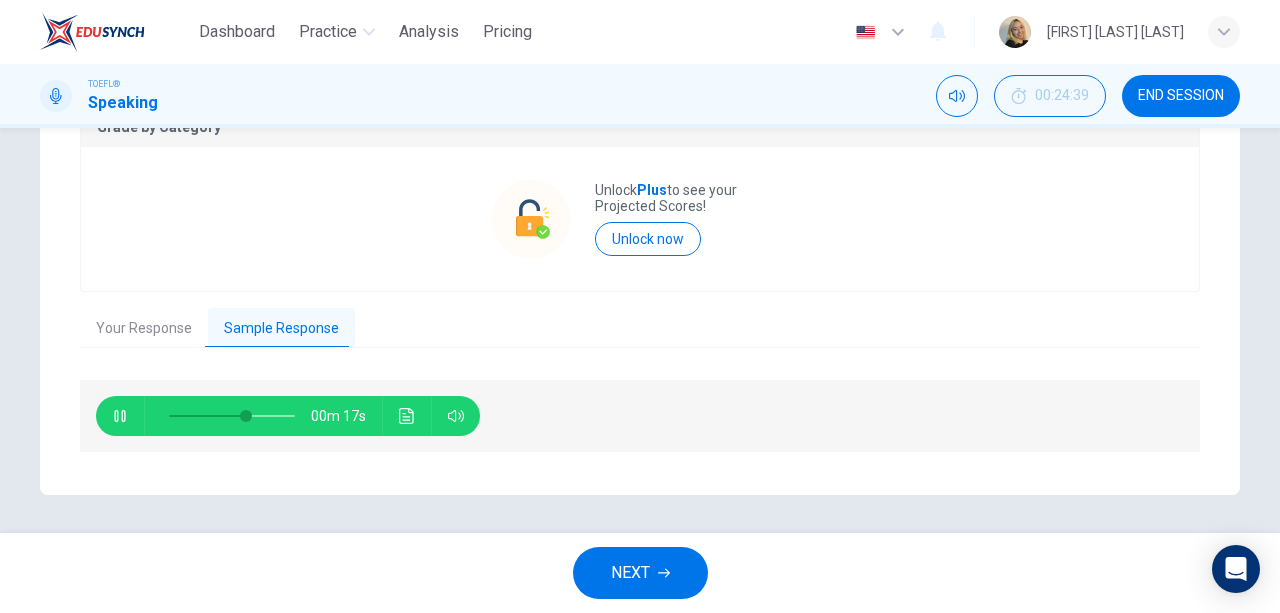 click 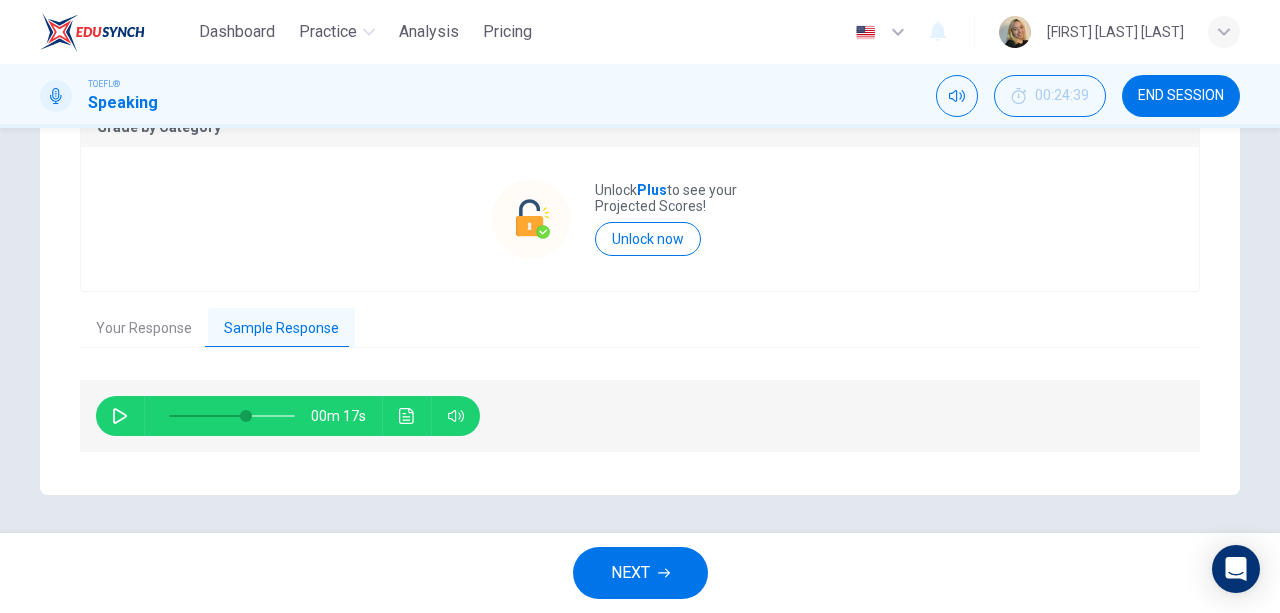 click on "NEXT" at bounding box center [630, 573] 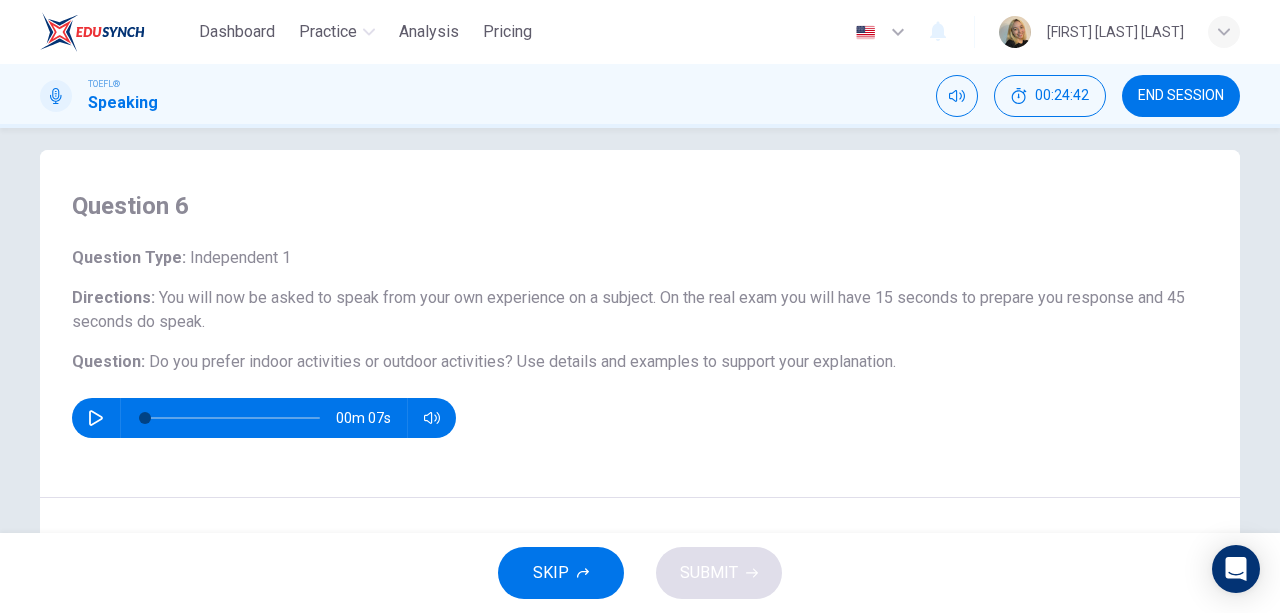 scroll, scrollTop: 0, scrollLeft: 0, axis: both 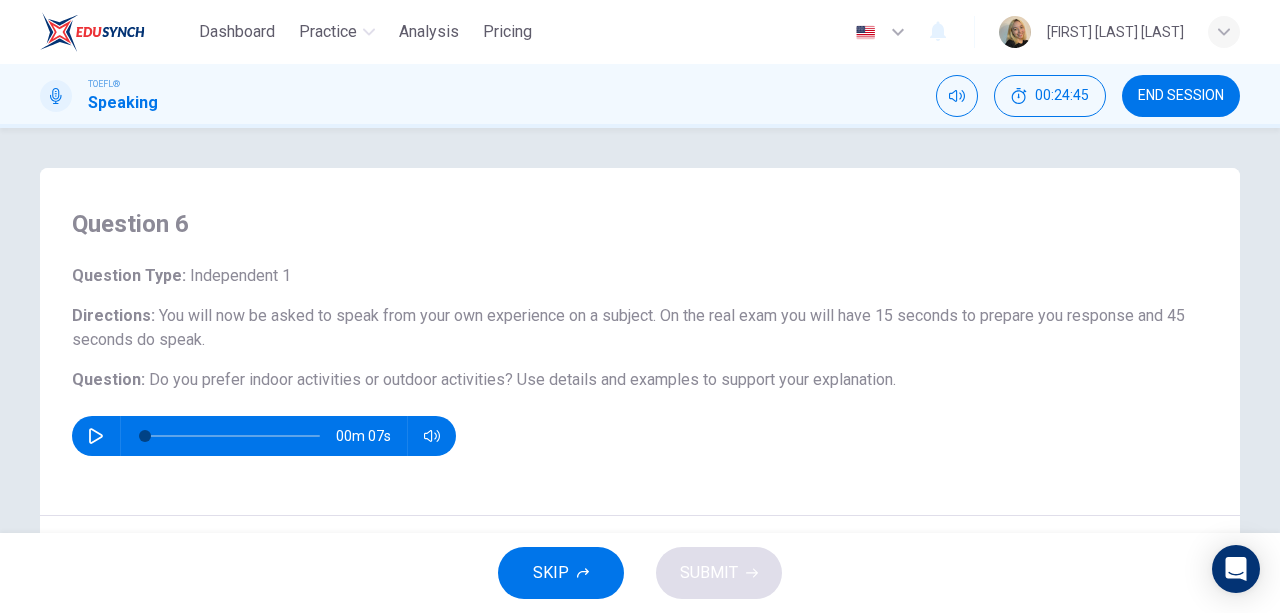 click on "END SESSION" at bounding box center [1181, 96] 